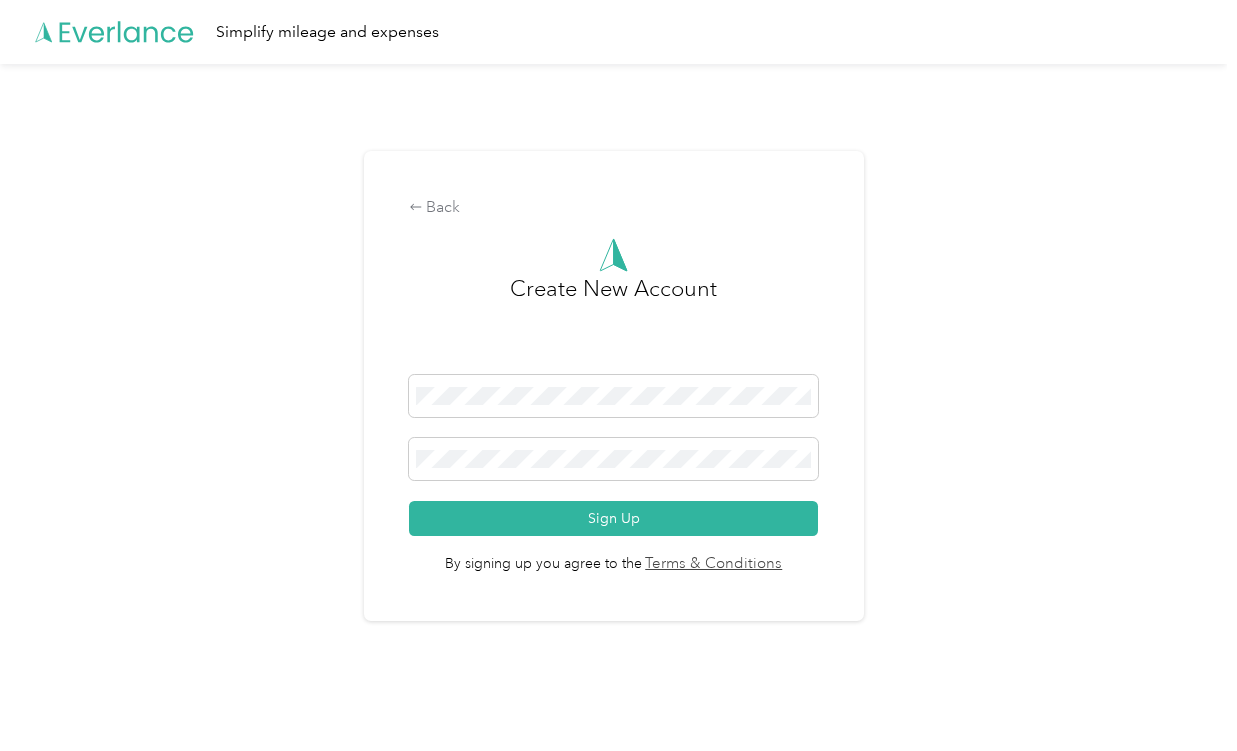 scroll, scrollTop: 0, scrollLeft: 0, axis: both 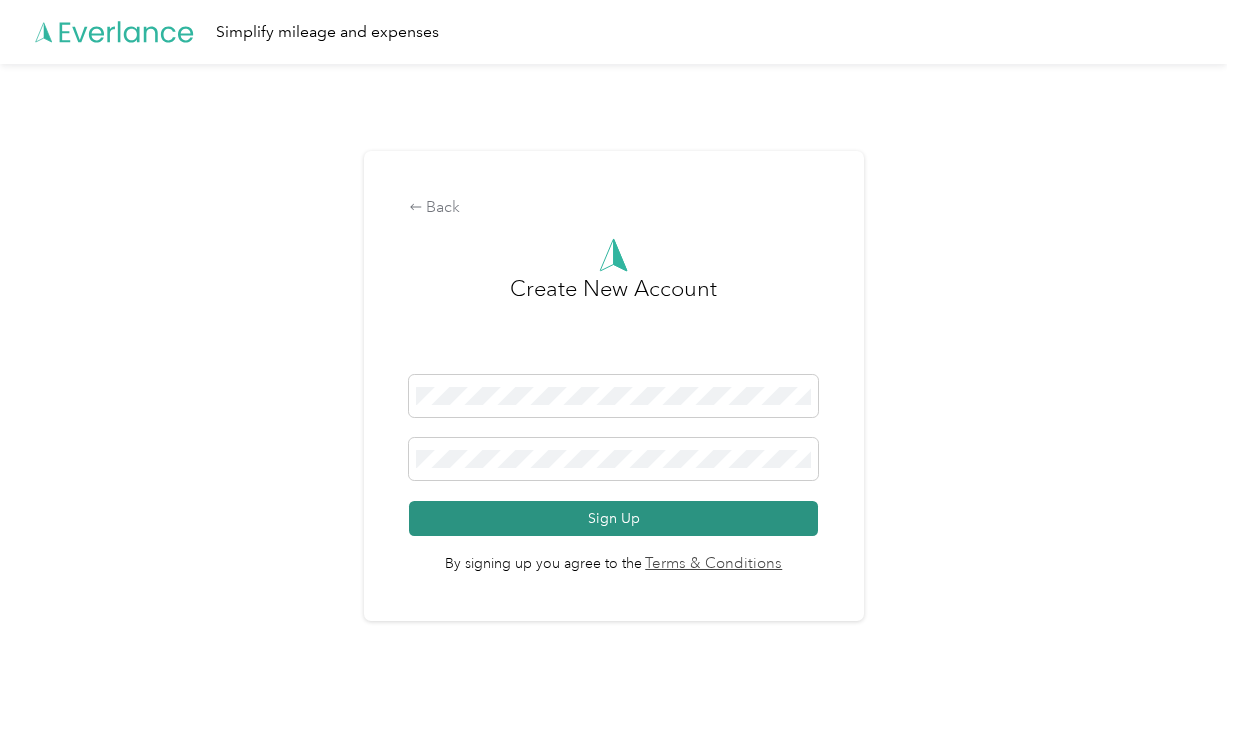 click on "Sign Up" at bounding box center [614, 518] 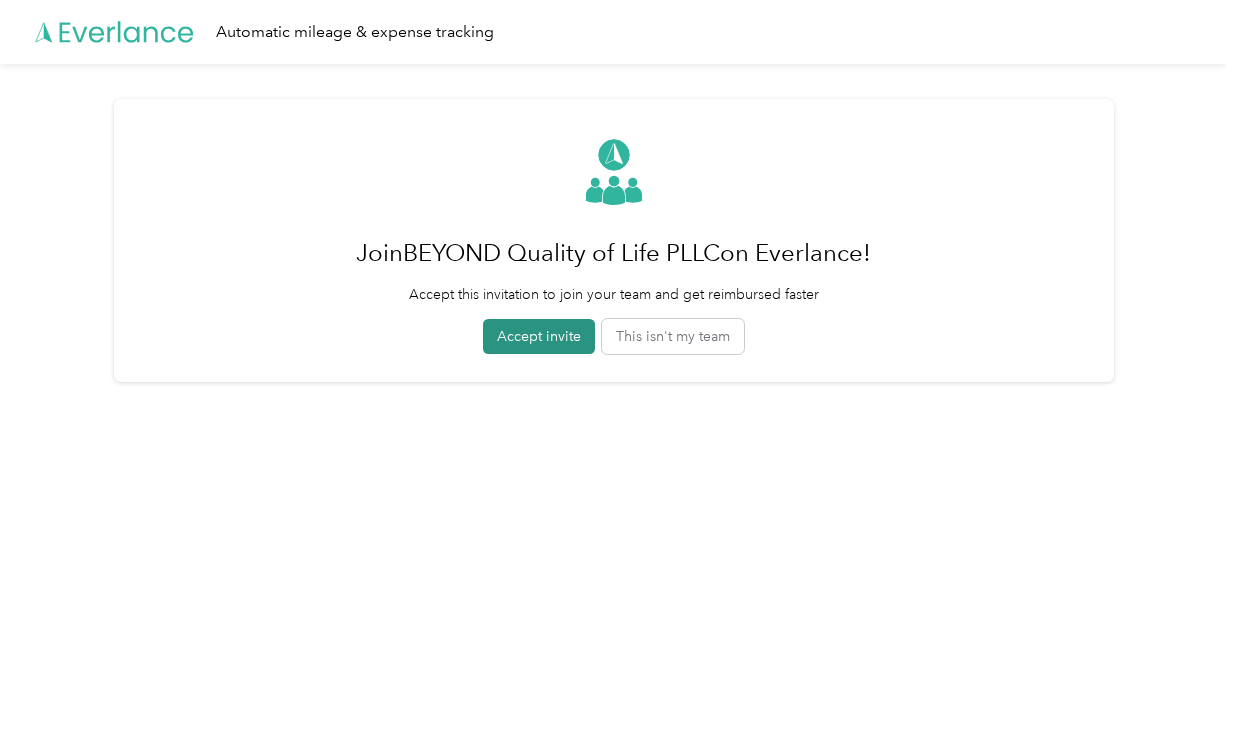 click on "Accept invite" at bounding box center (539, 336) 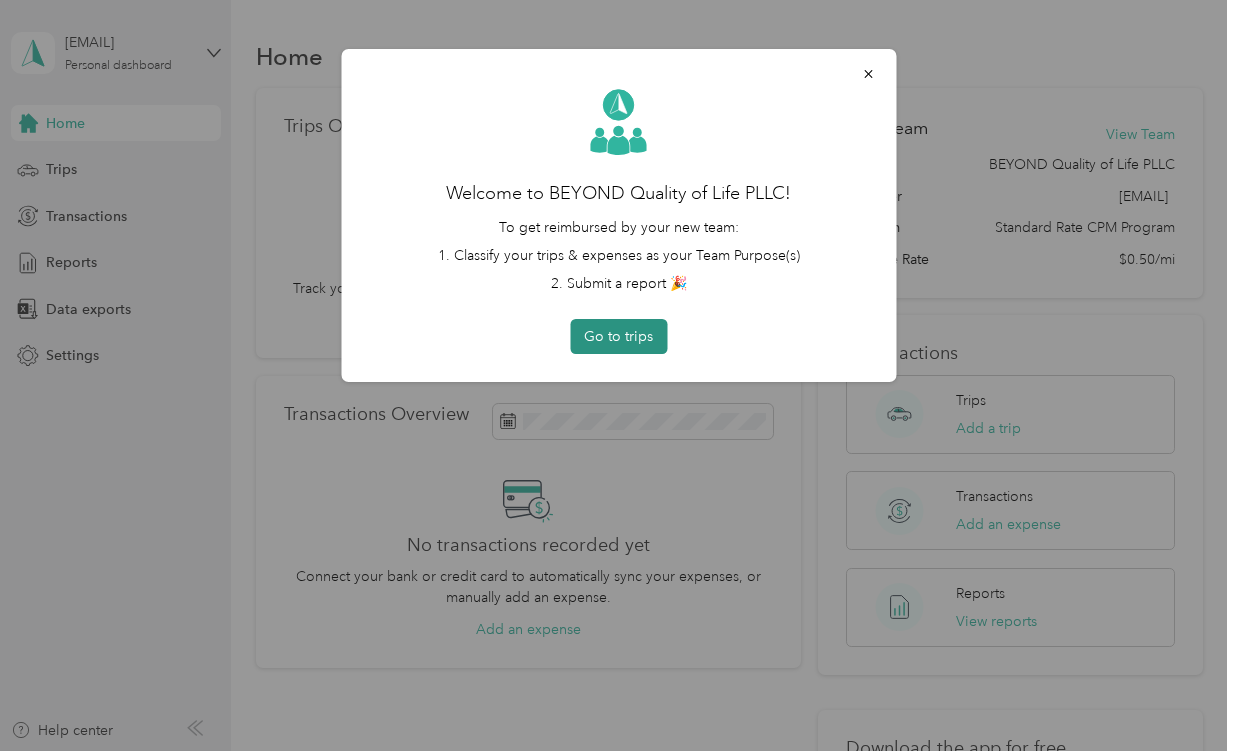 click on "Go to trips" at bounding box center (618, 336) 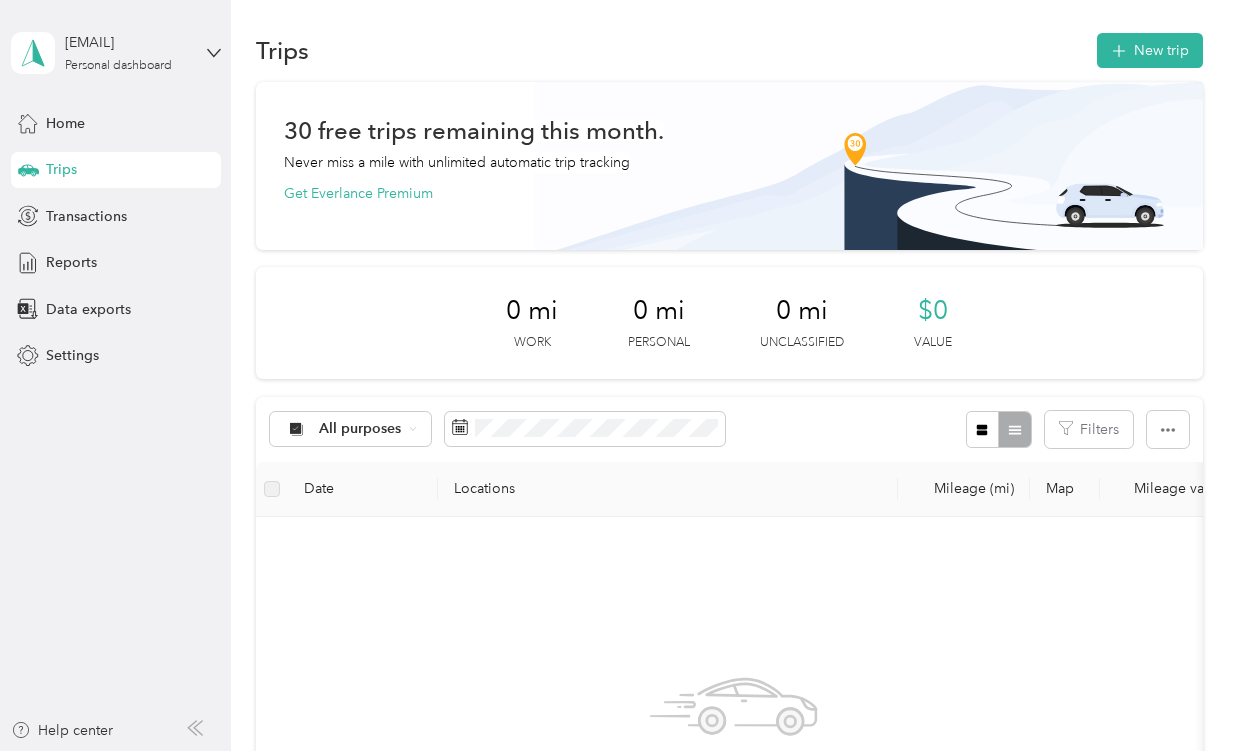 scroll, scrollTop: 0, scrollLeft: 0, axis: both 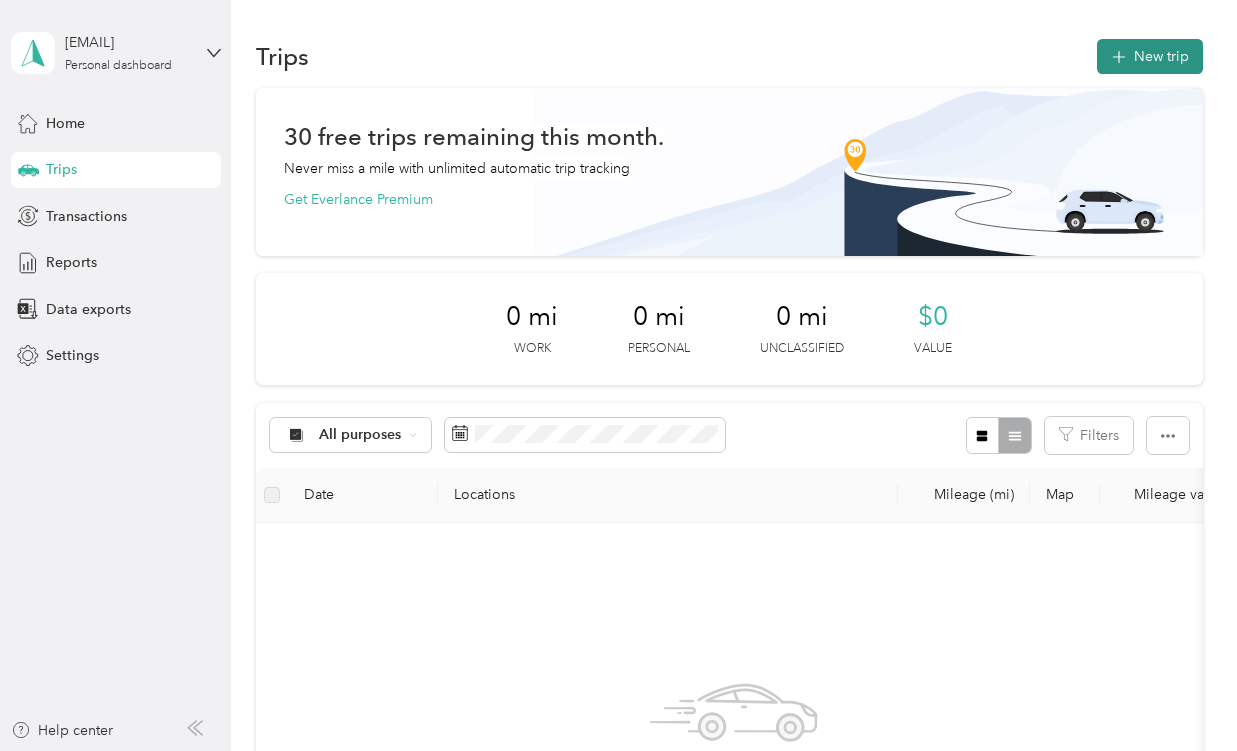 click on "New trip" at bounding box center (1150, 56) 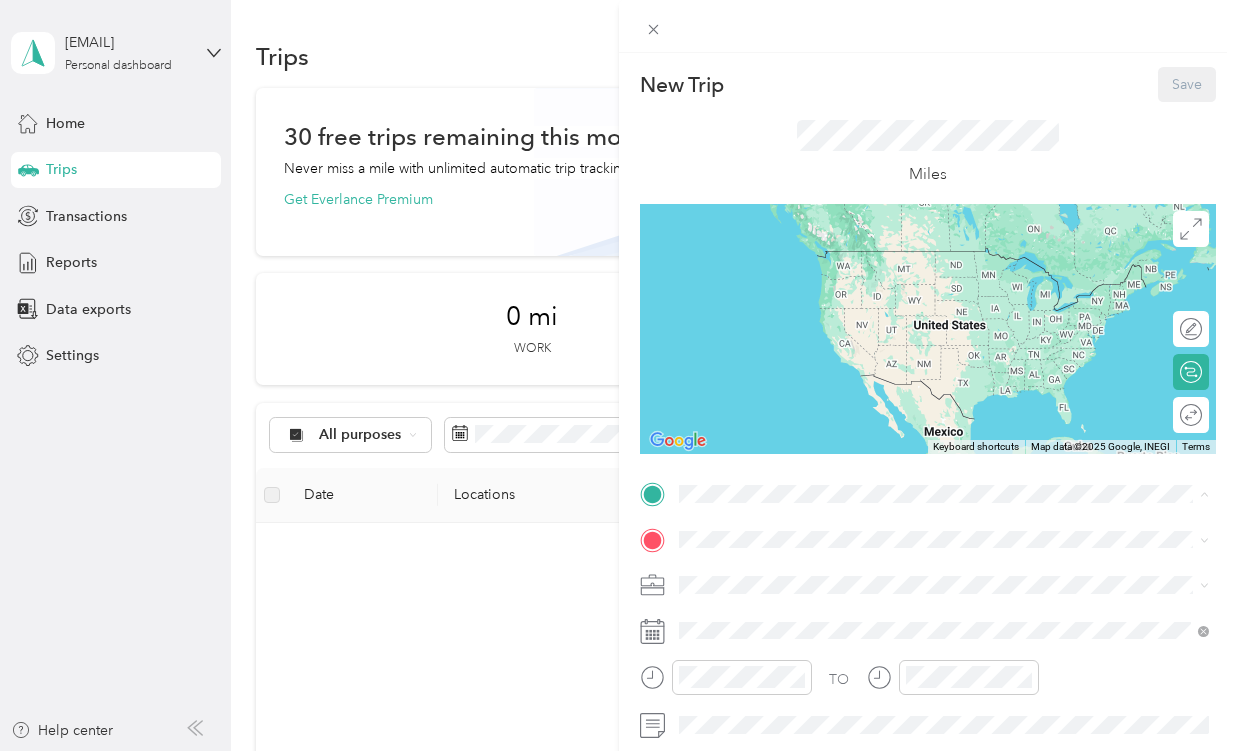 click on "Miles" at bounding box center (928, 153) 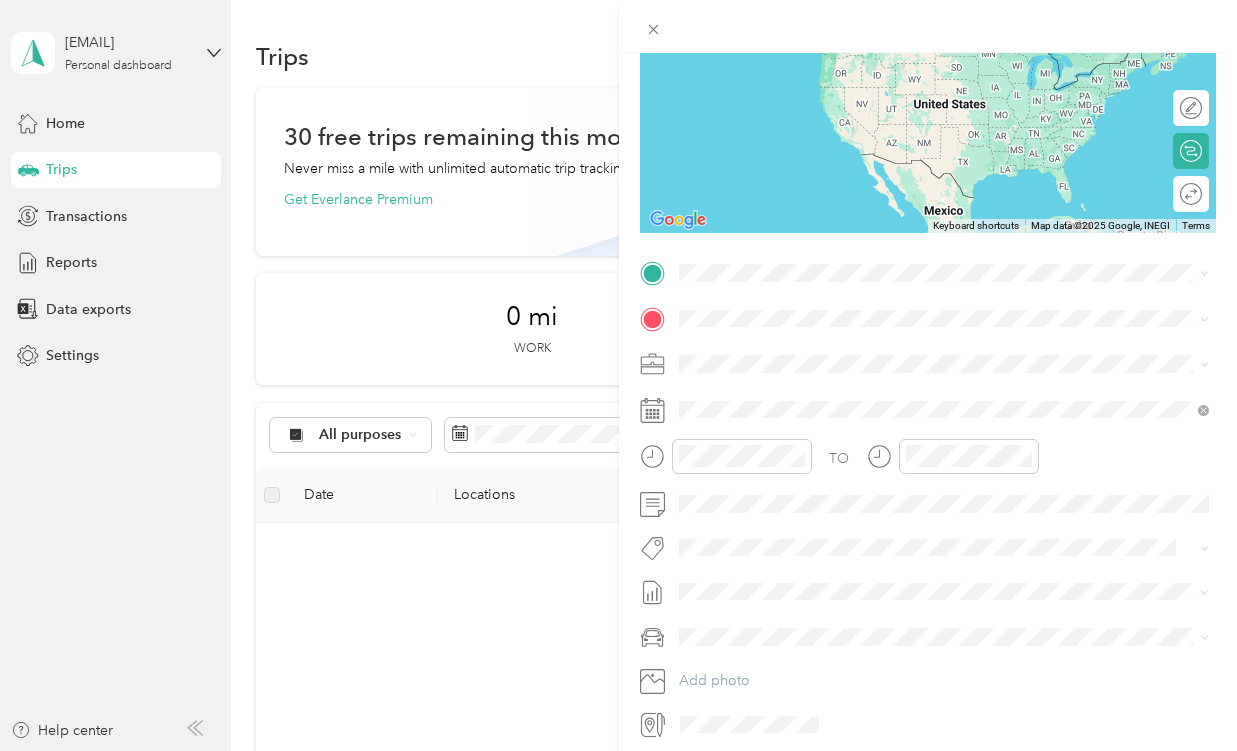 scroll, scrollTop: 234, scrollLeft: 0, axis: vertical 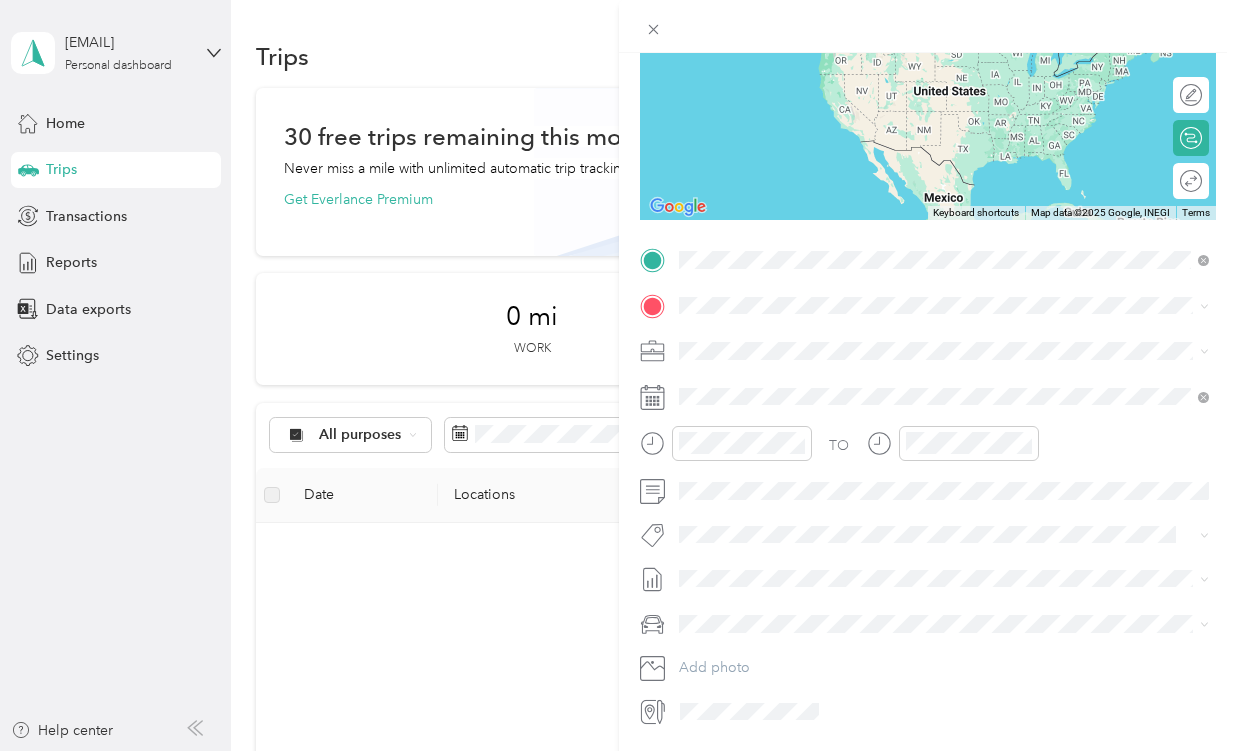 click on "[NUMBER] [STREET]
[CITY], [STATE] [POSTAL_CODE], [COUNTRY]" at bounding box center (860, 340) 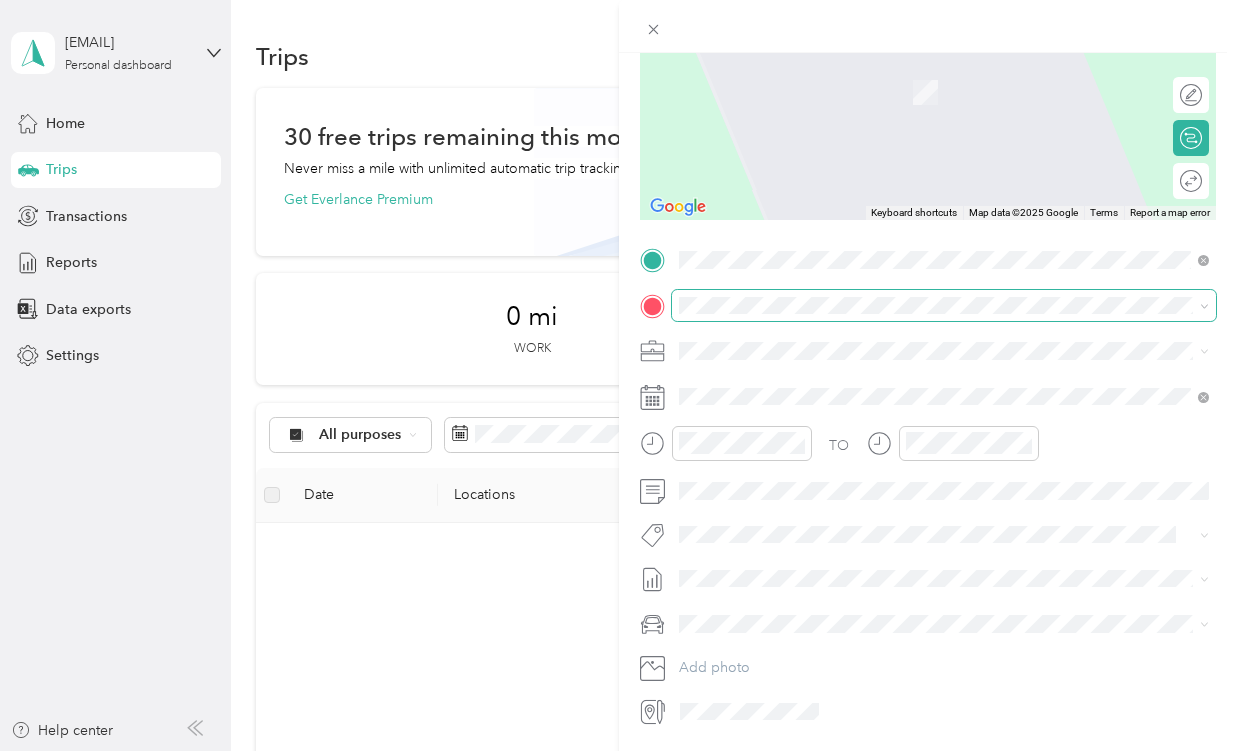click 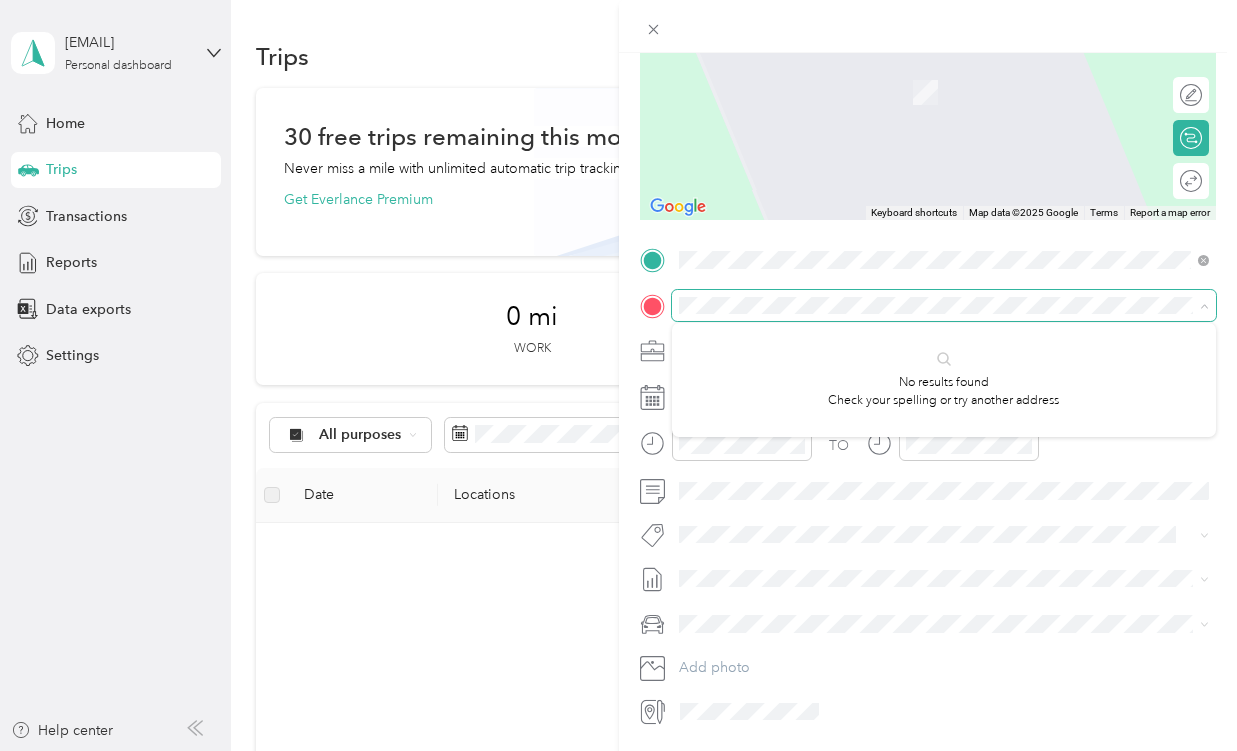 click 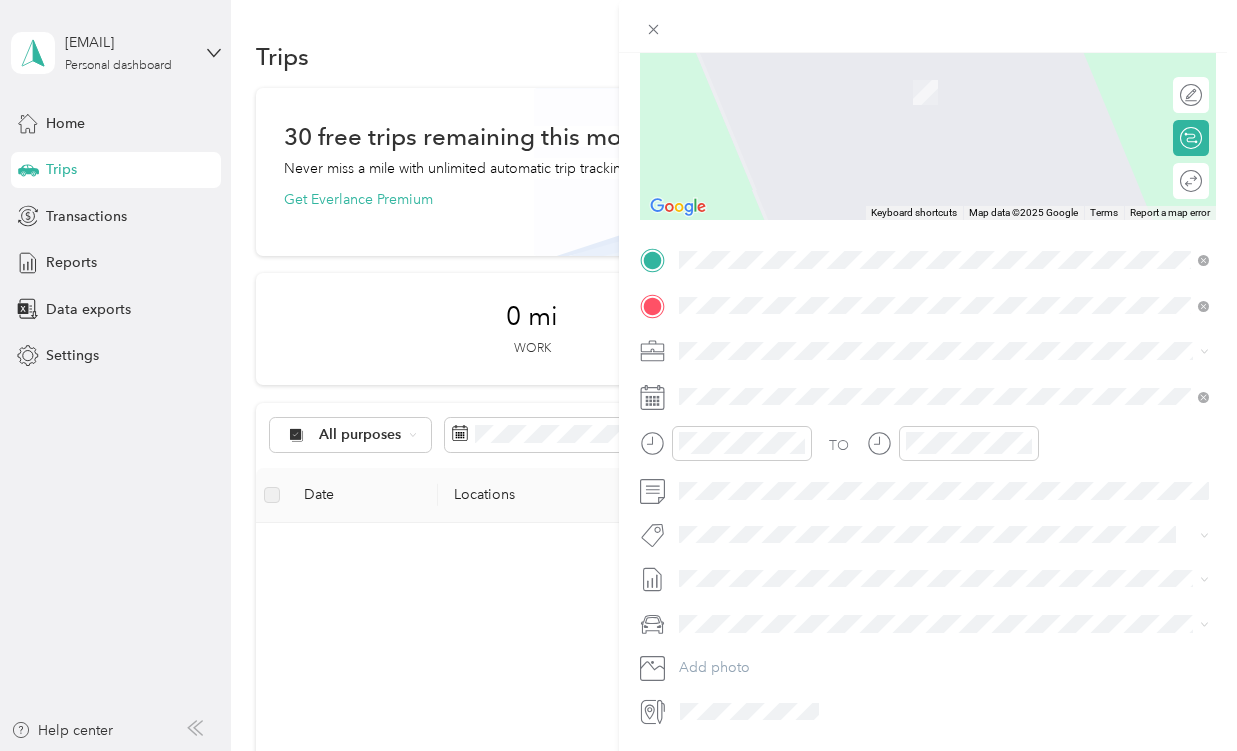 click on "[NUMBER] [STREET]
[CITY], [STATE] [POSTAL_CODE], [COUNTRY]" at bounding box center (860, 386) 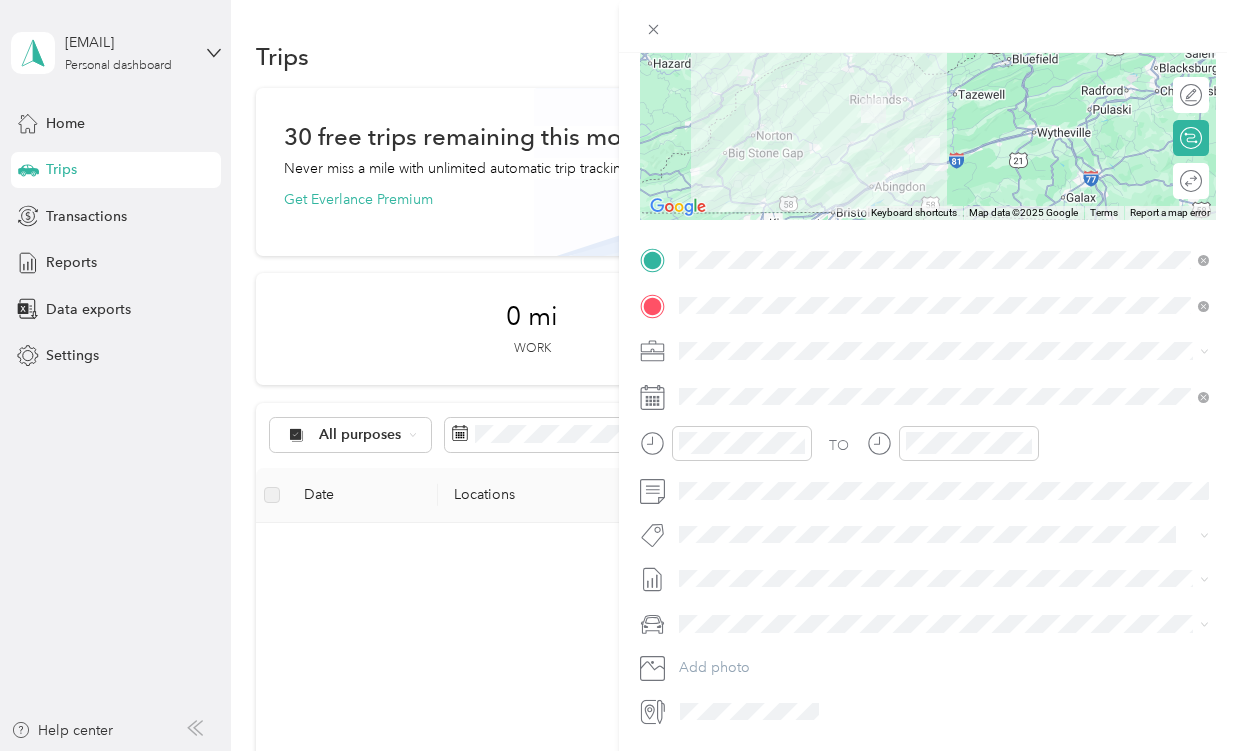 click at bounding box center [928, 95] 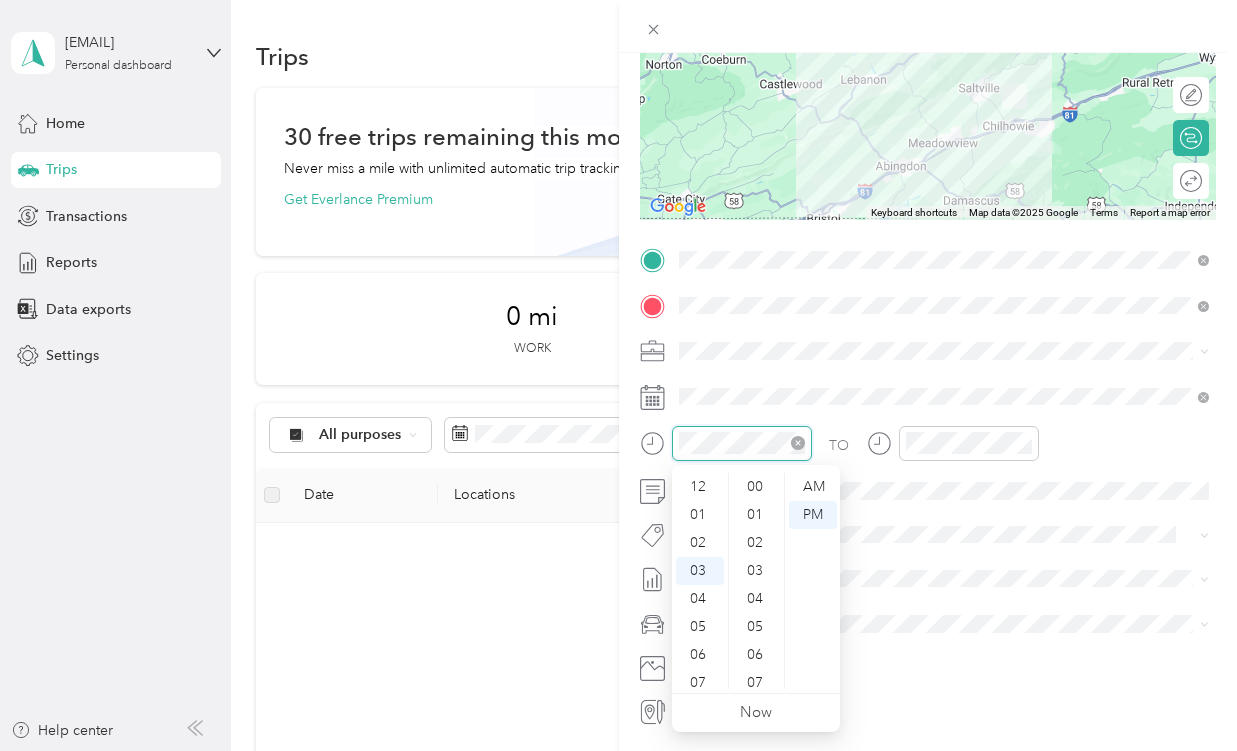 scroll, scrollTop: 84, scrollLeft: 0, axis: vertical 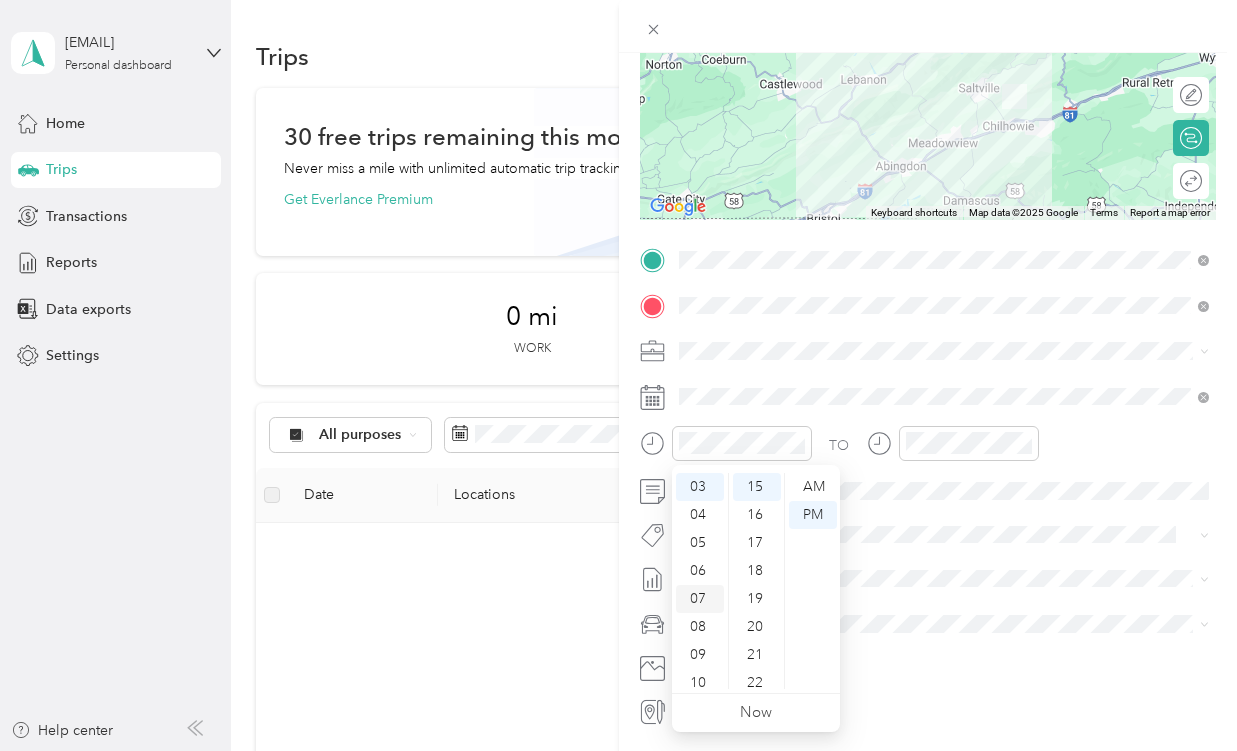 click on "07" at bounding box center (700, 599) 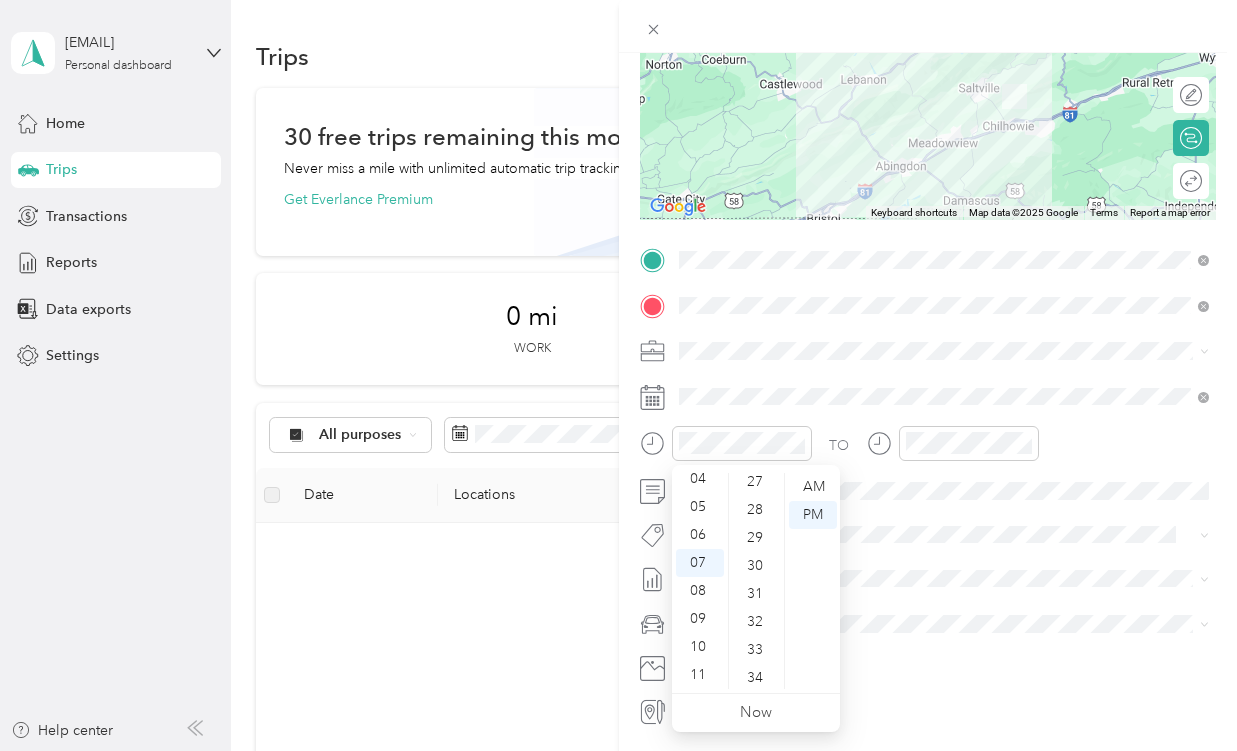 scroll, scrollTop: 756, scrollLeft: 0, axis: vertical 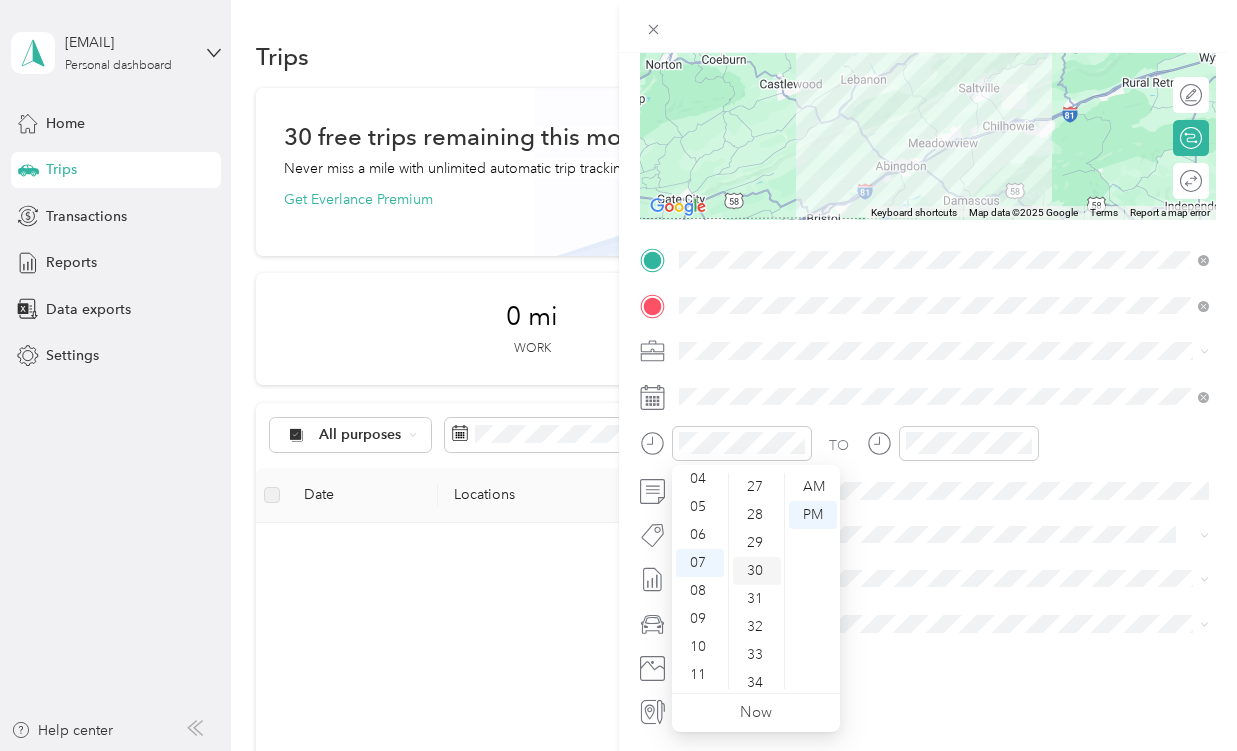 click on "30" at bounding box center (757, 571) 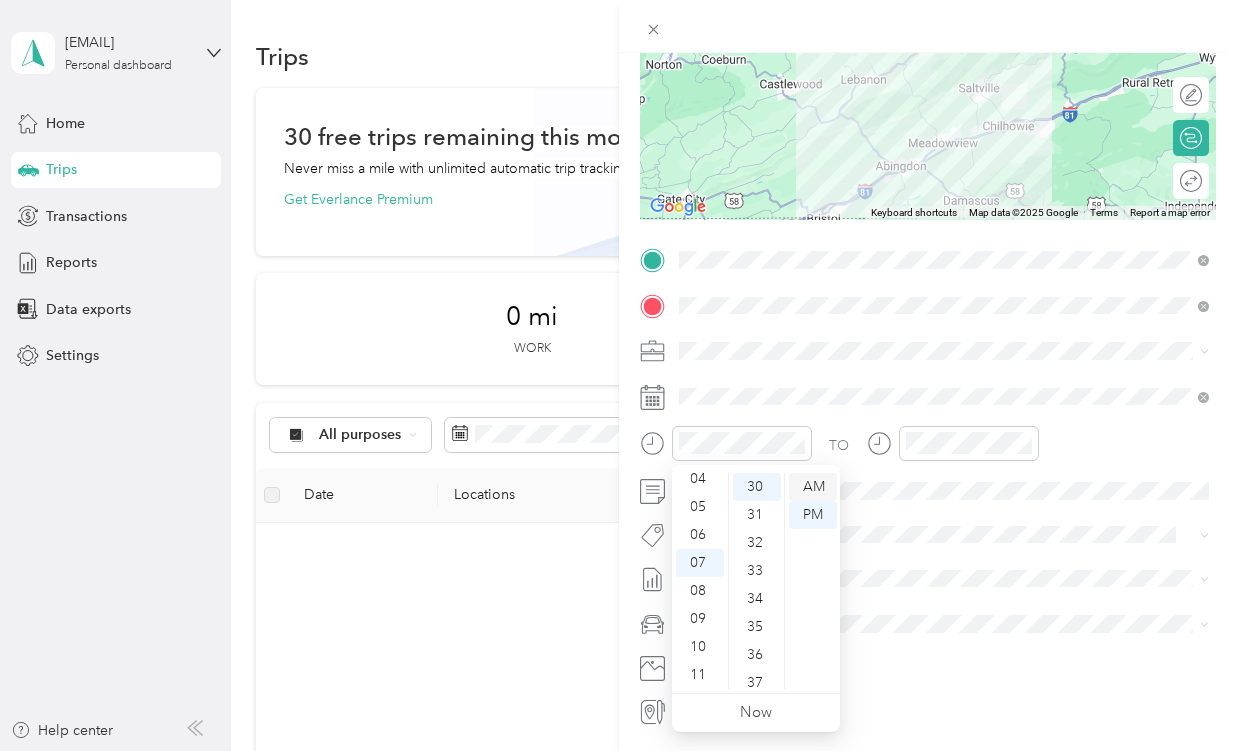 click on "AM" at bounding box center [813, 487] 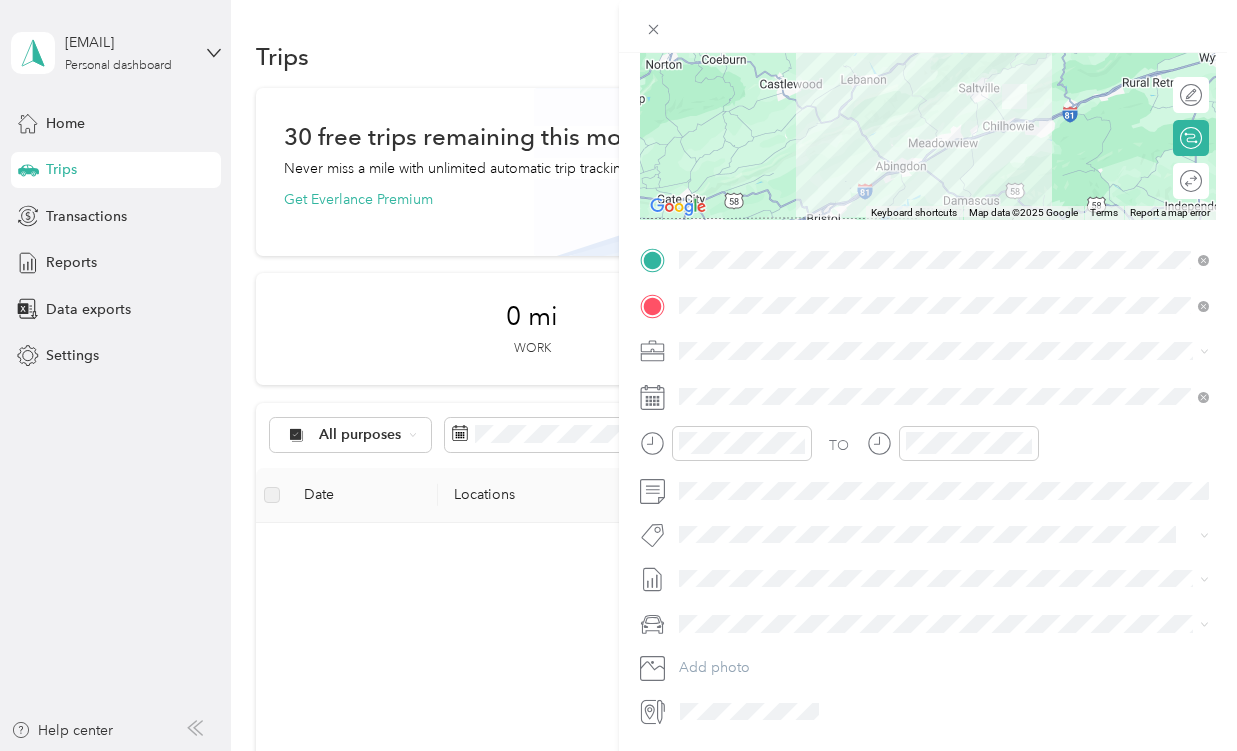 click on "TO" at bounding box center [928, 450] 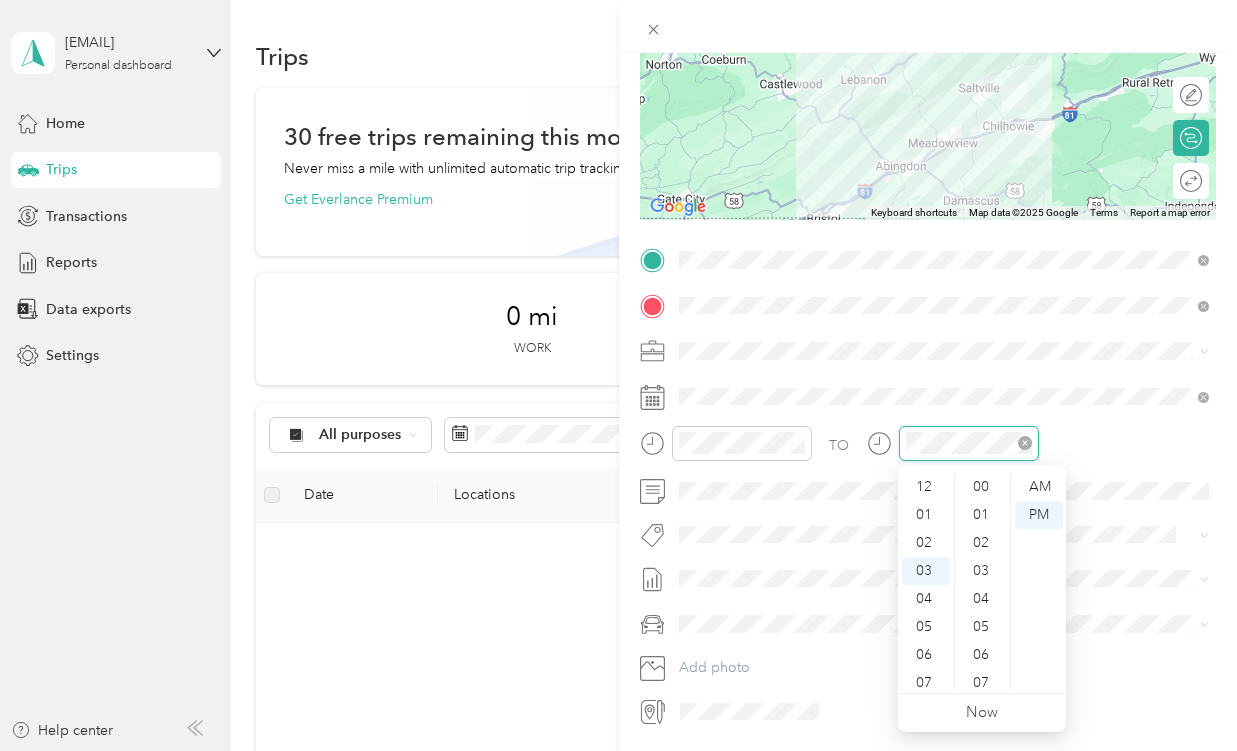 scroll, scrollTop: 84, scrollLeft: 0, axis: vertical 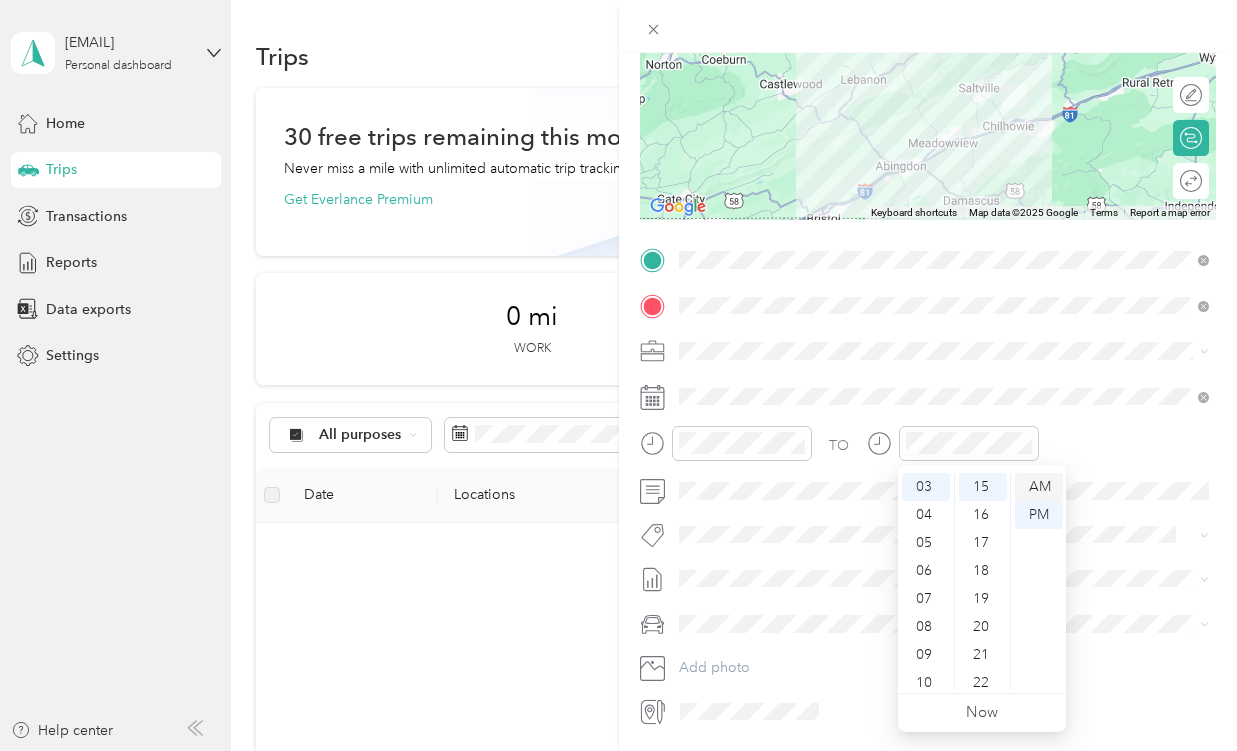 click on "AM" at bounding box center [1039, 487] 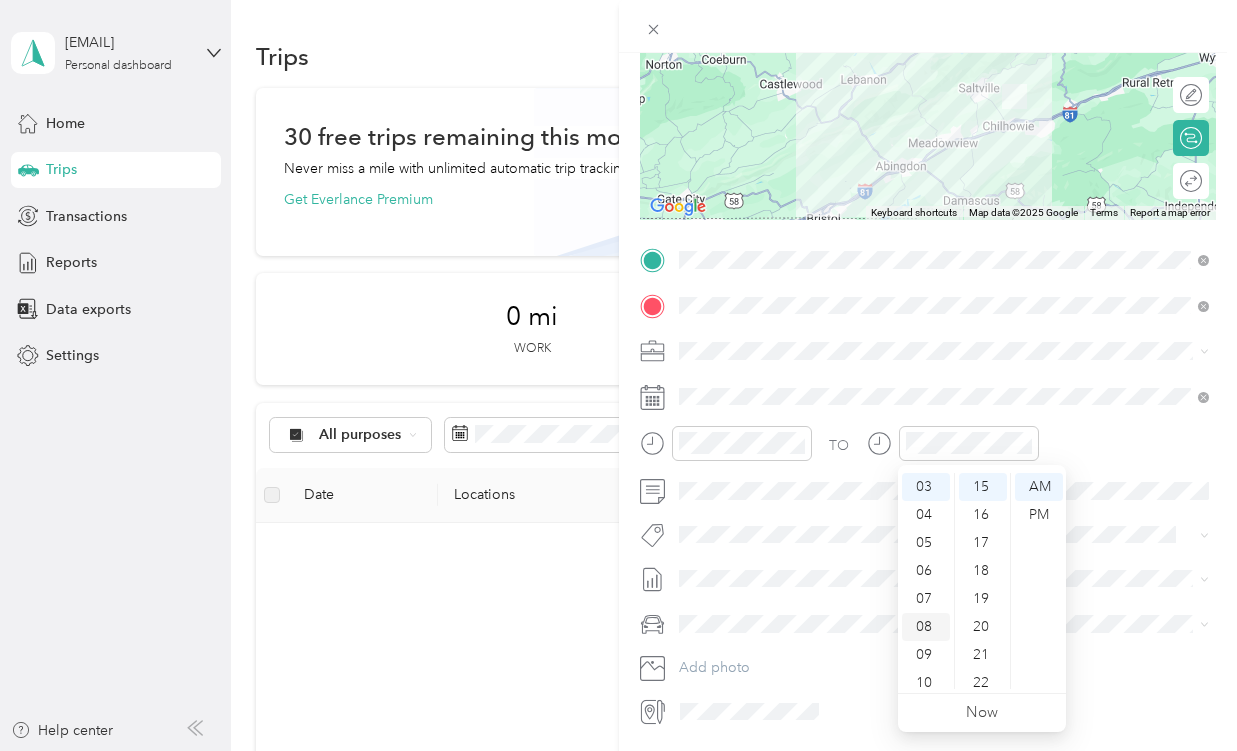 click on "08" at bounding box center [926, 627] 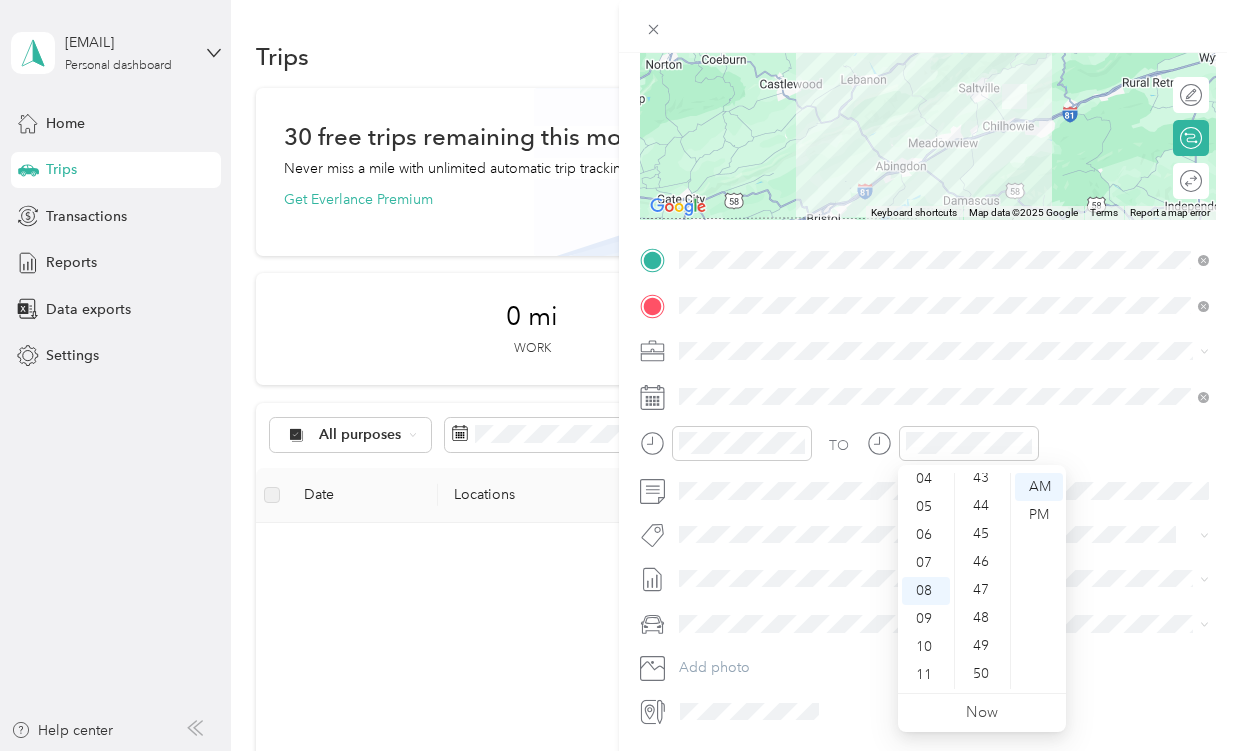 scroll, scrollTop: 1214, scrollLeft: 0, axis: vertical 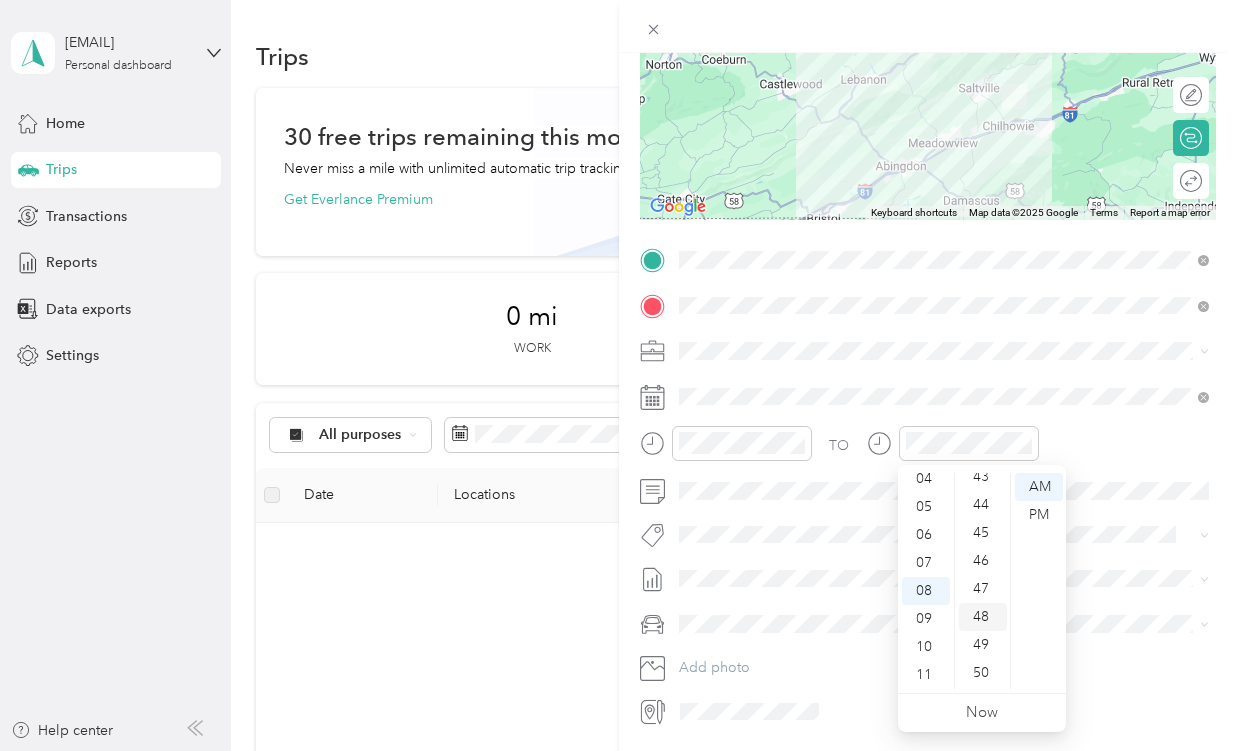 click on "48" at bounding box center [983, 617] 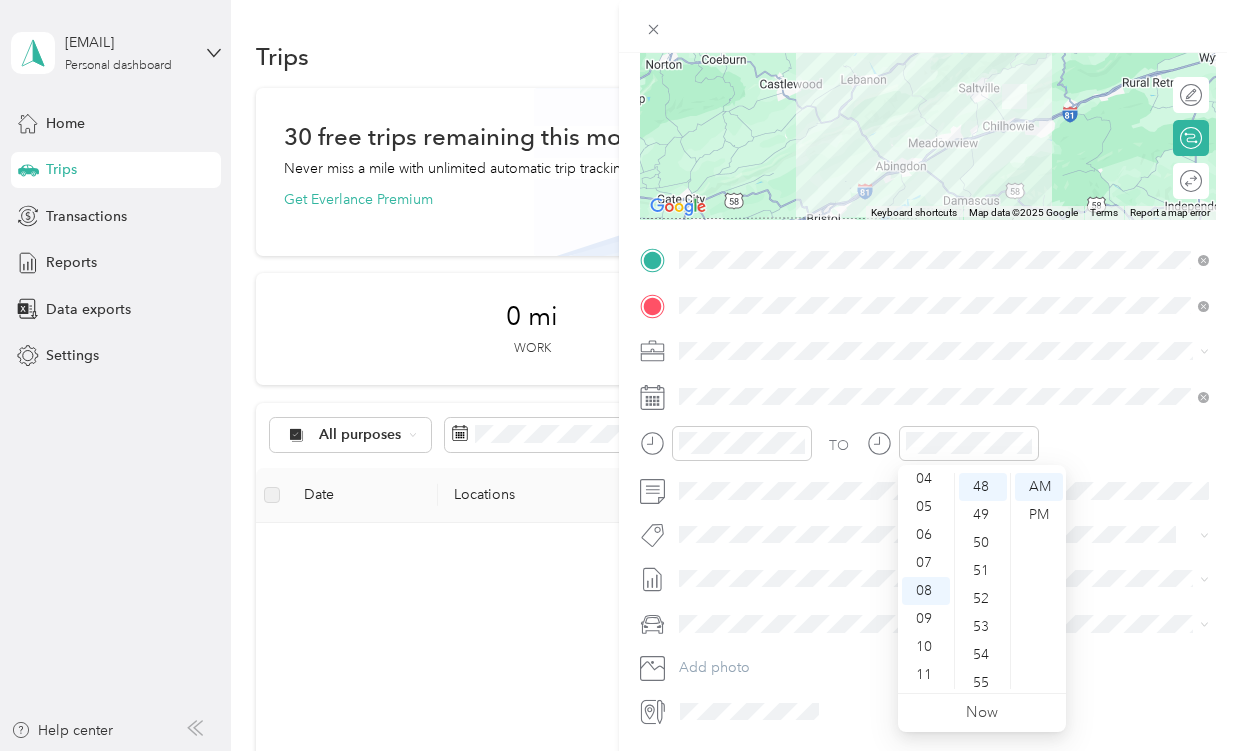 click on "TO" at bounding box center [928, 450] 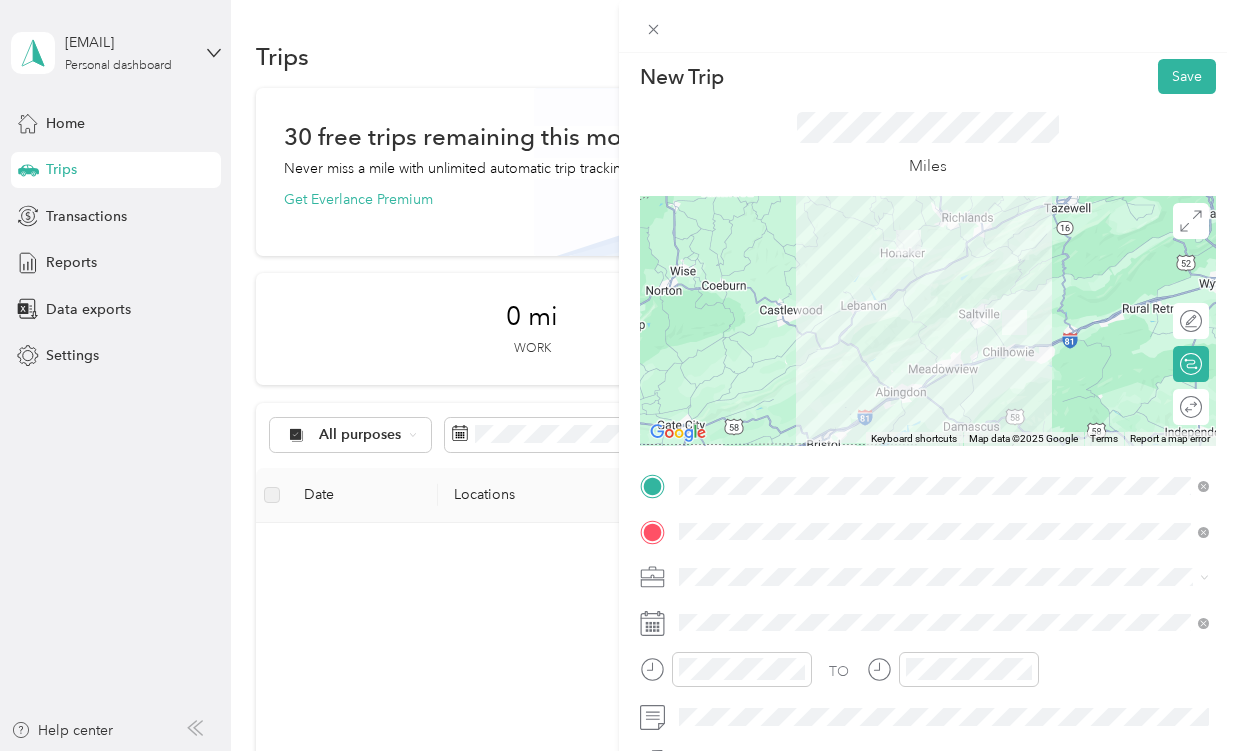 scroll, scrollTop: 0, scrollLeft: 0, axis: both 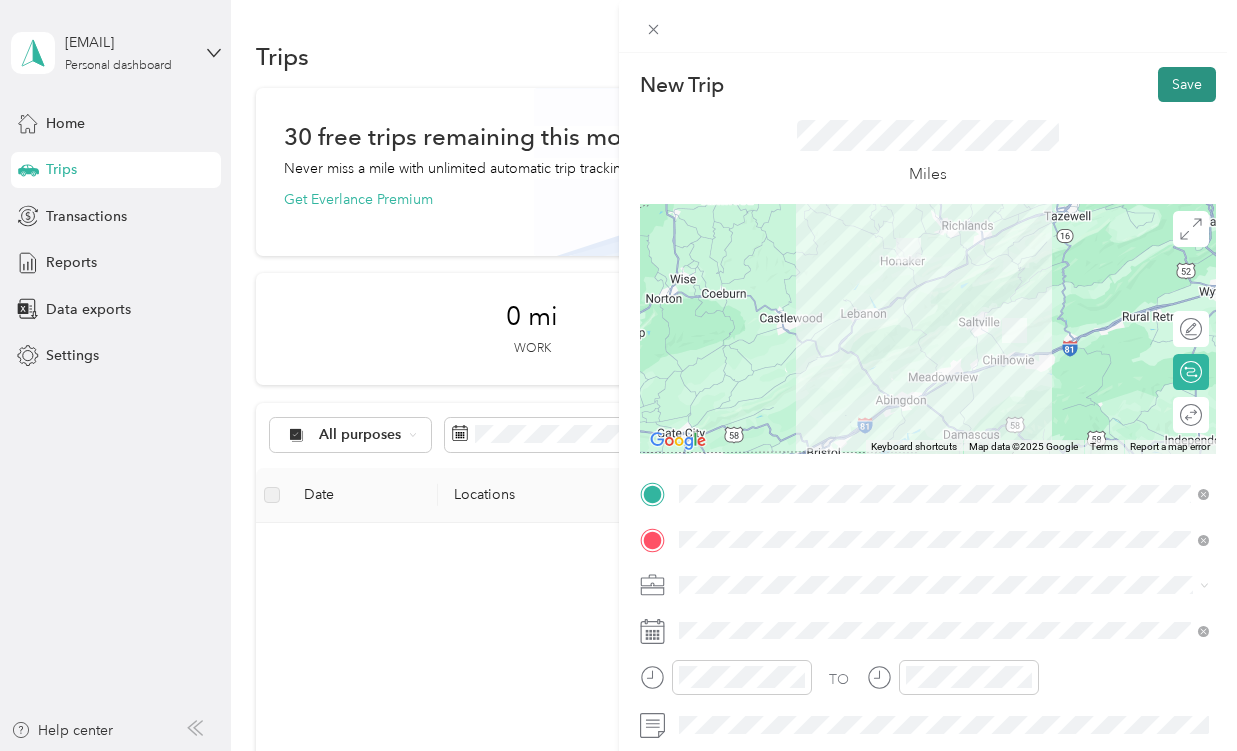click on "Save" at bounding box center [1187, 84] 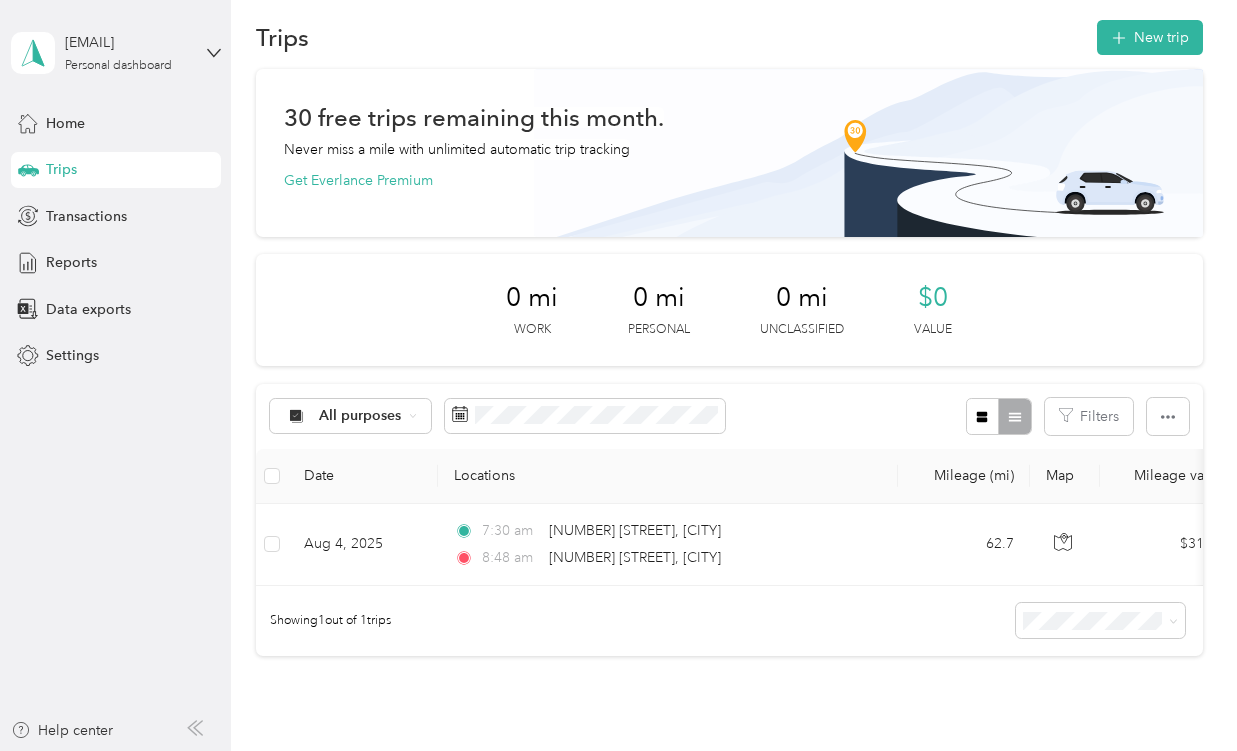 scroll, scrollTop: 0, scrollLeft: 0, axis: both 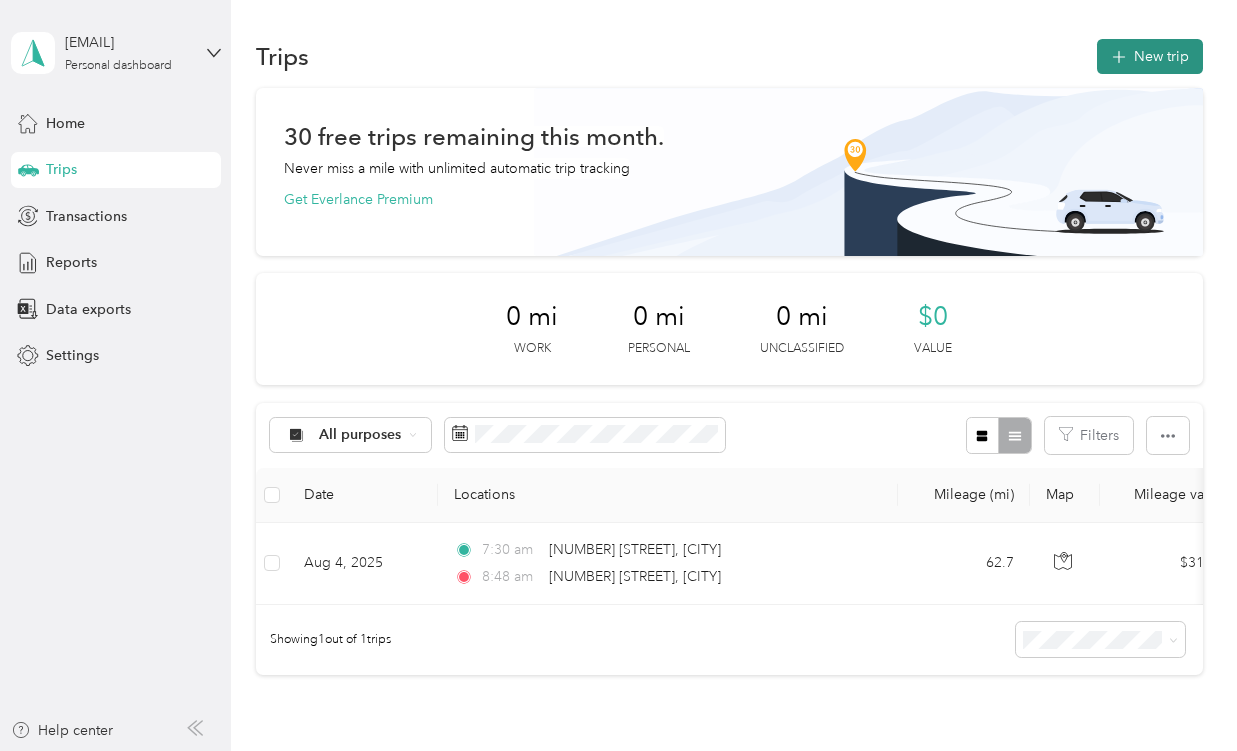 click 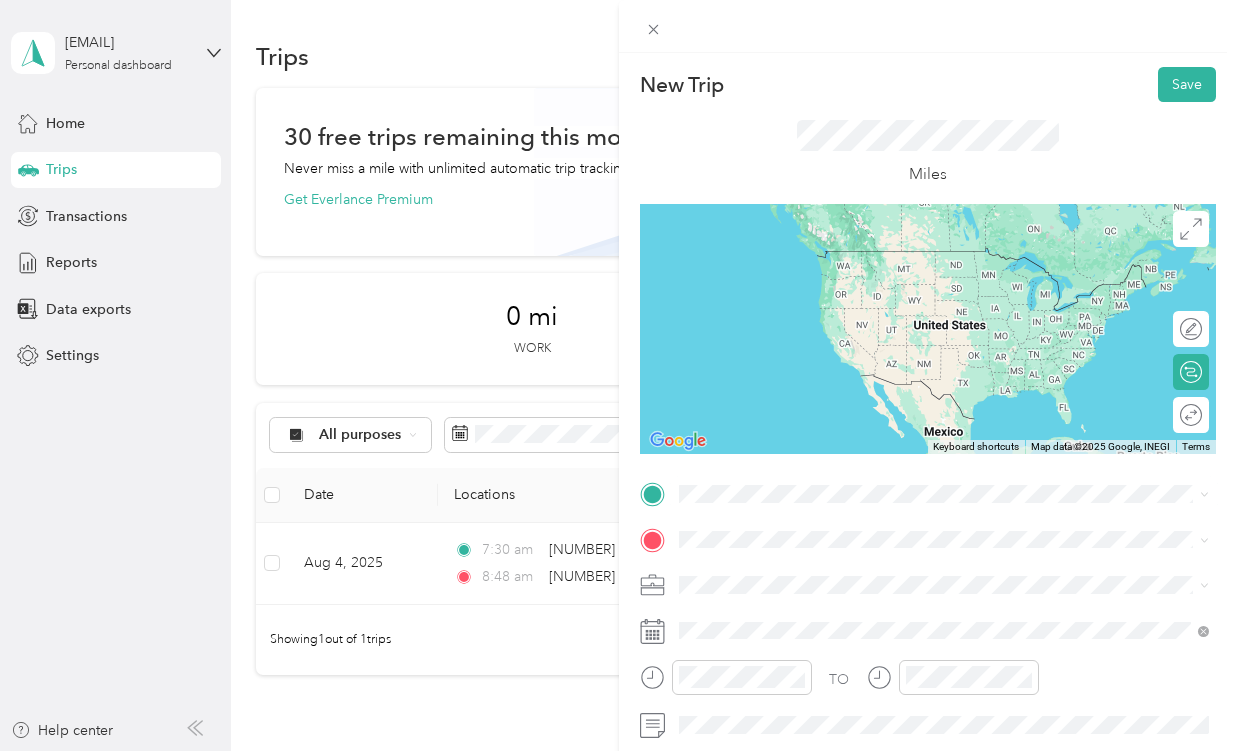 click on "[NUMBER] [STREET]
[CITY], [STATE] [POSTAL_CODE], [COUNTRY]" at bounding box center [944, 572] 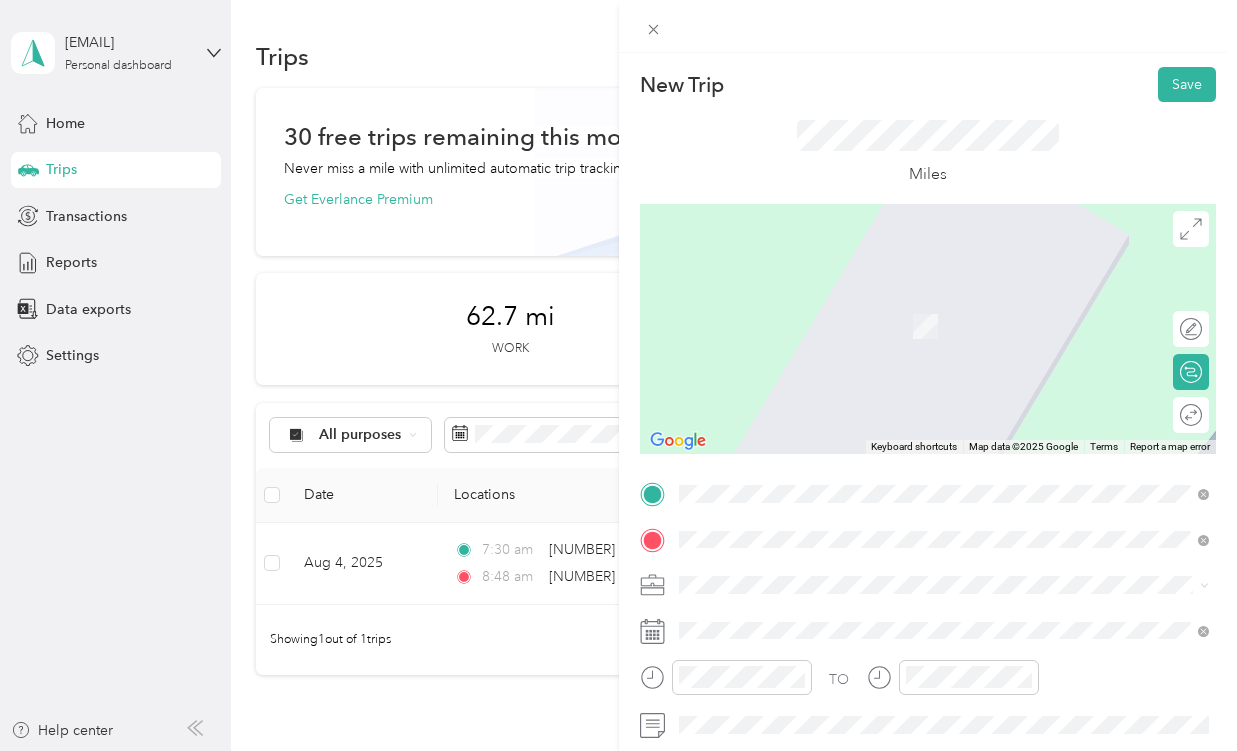 click on "New Trip Save This trip cannot be edited because it is either under review, approved, or paid. Contact your Team Manager to edit it. Miles ← Move left → Move right ↑ Move up ↓ Move down + Zoom in - Zoom out Home Jump left by 75% End Jump right by 75% Page Up Jump up by 75% Page Down Jump down by 75% Keyboard shortcuts Map Data Map data ©2025 Google Map data ©2025 Google 2 m  Click to toggle between metric and imperial units Terms Report a map error Edit route Calculate route Round trip TO Add photo" at bounding box center (928, 514) 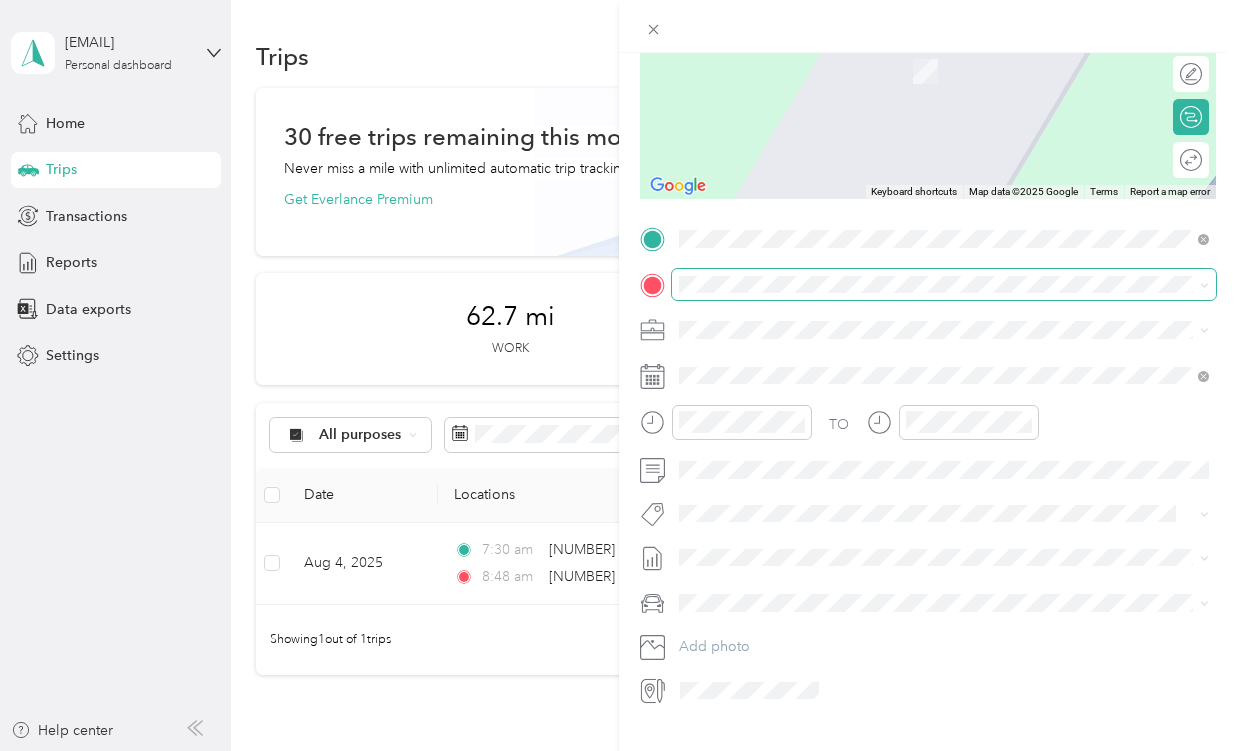 scroll, scrollTop: 259, scrollLeft: 0, axis: vertical 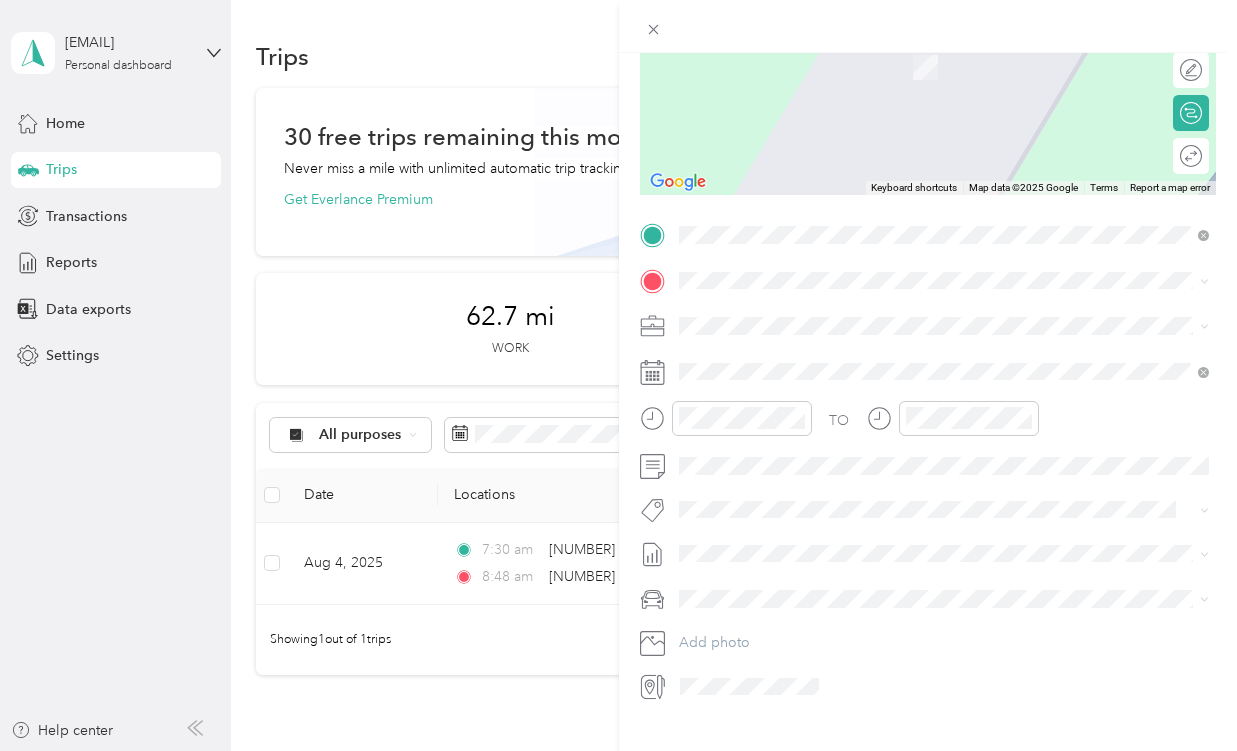 click on "[NUMBER] [STREET]
[CITY], [STATE] [POSTAL_CODE], [COUNTRY]" at bounding box center (860, 357) 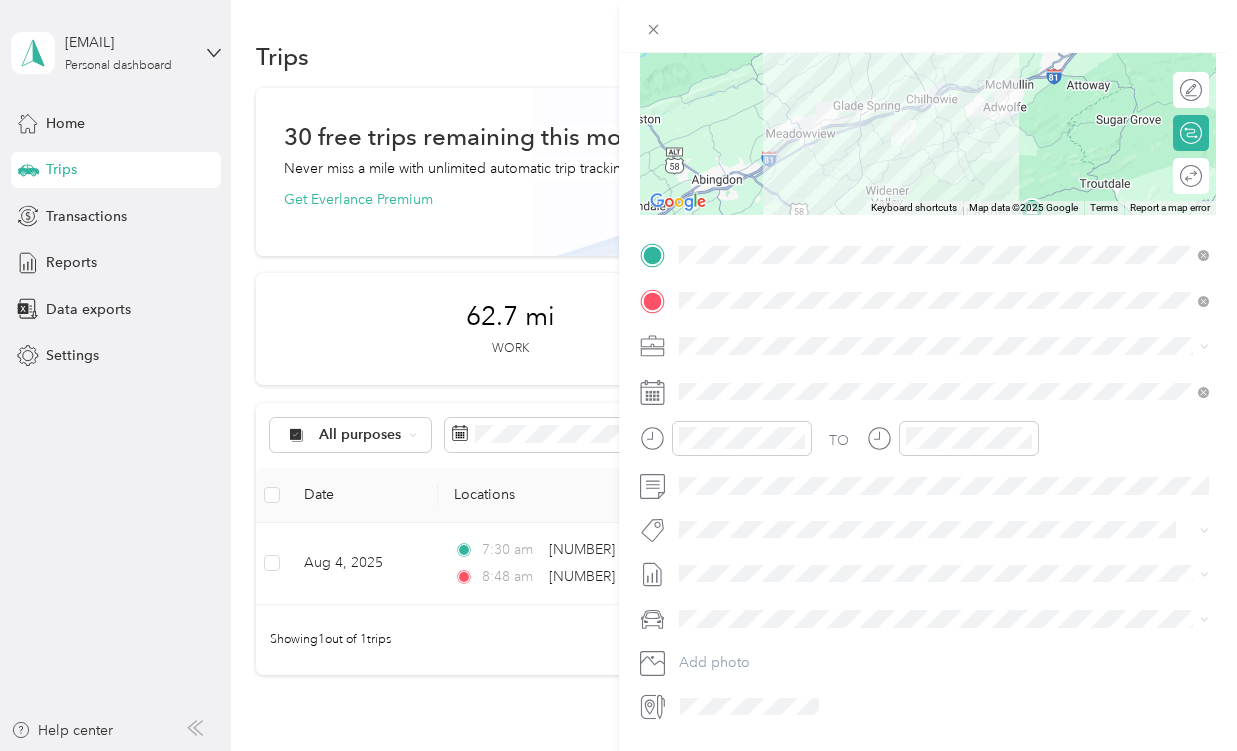scroll, scrollTop: 283, scrollLeft: 0, axis: vertical 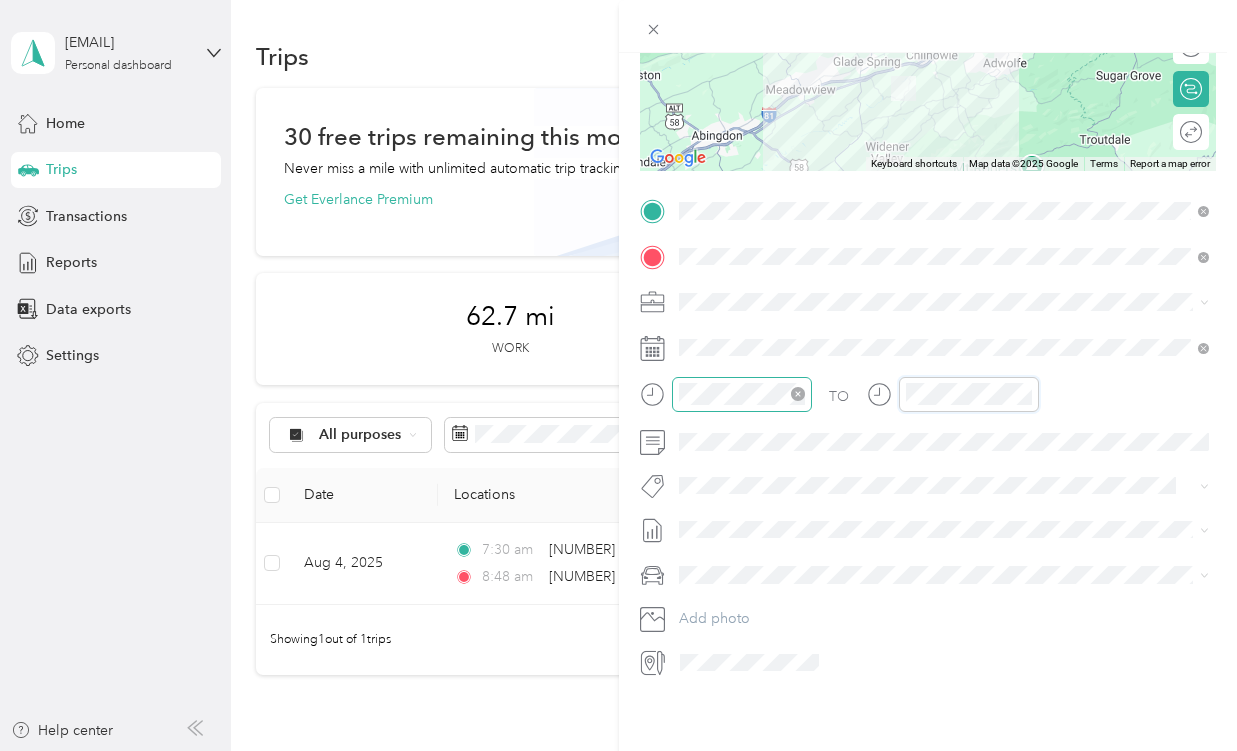 click at bounding box center (742, 394) 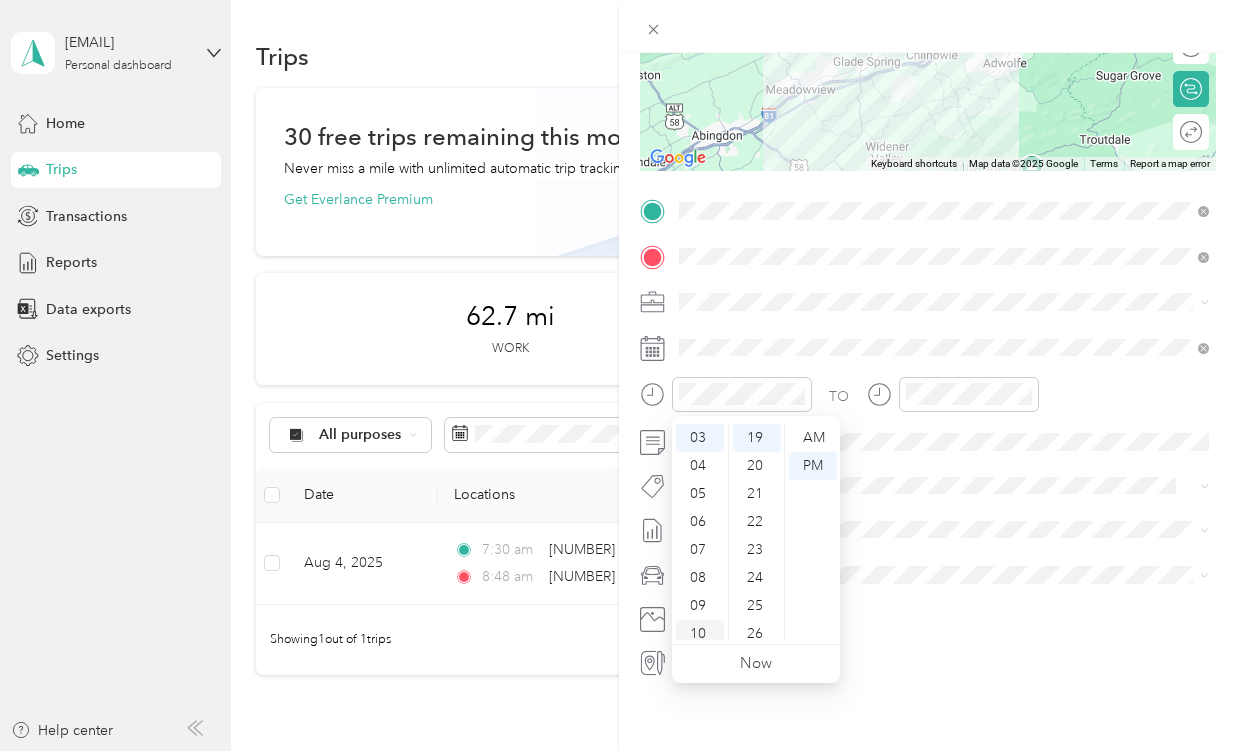 click on "10" at bounding box center (700, 634) 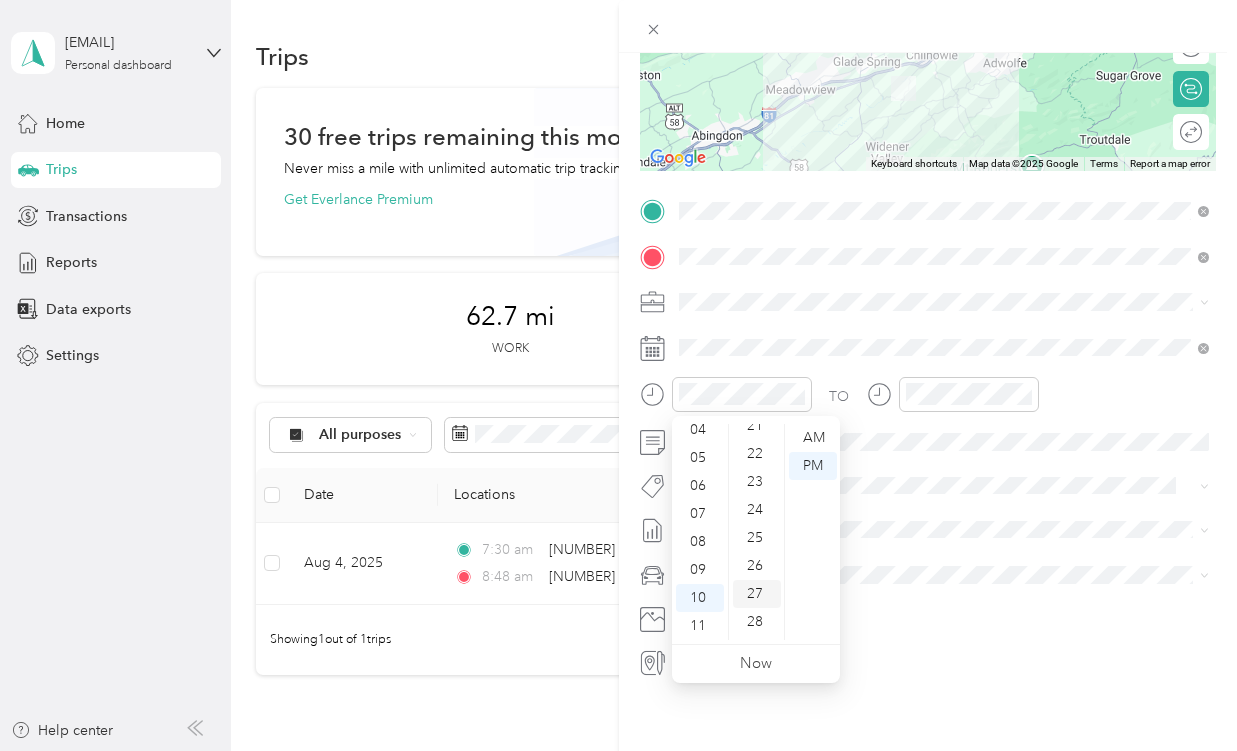 click on "27" at bounding box center [757, 594] 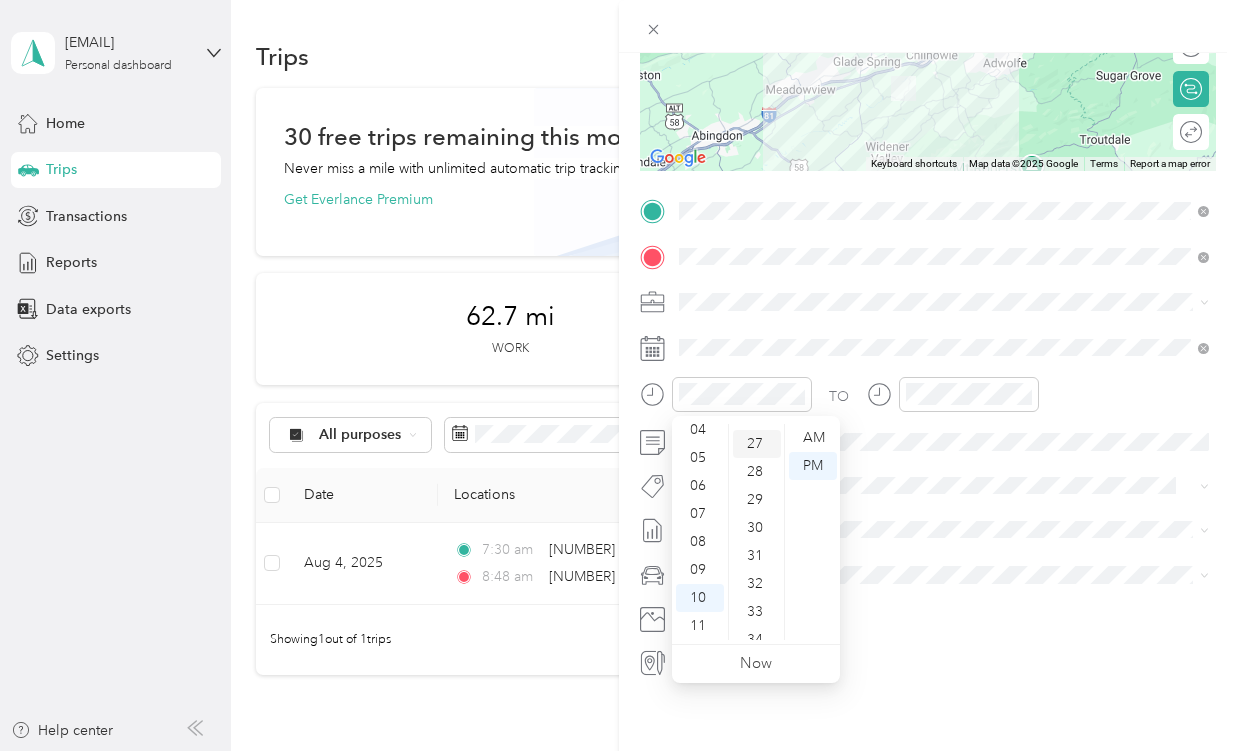 scroll, scrollTop: 756, scrollLeft: 0, axis: vertical 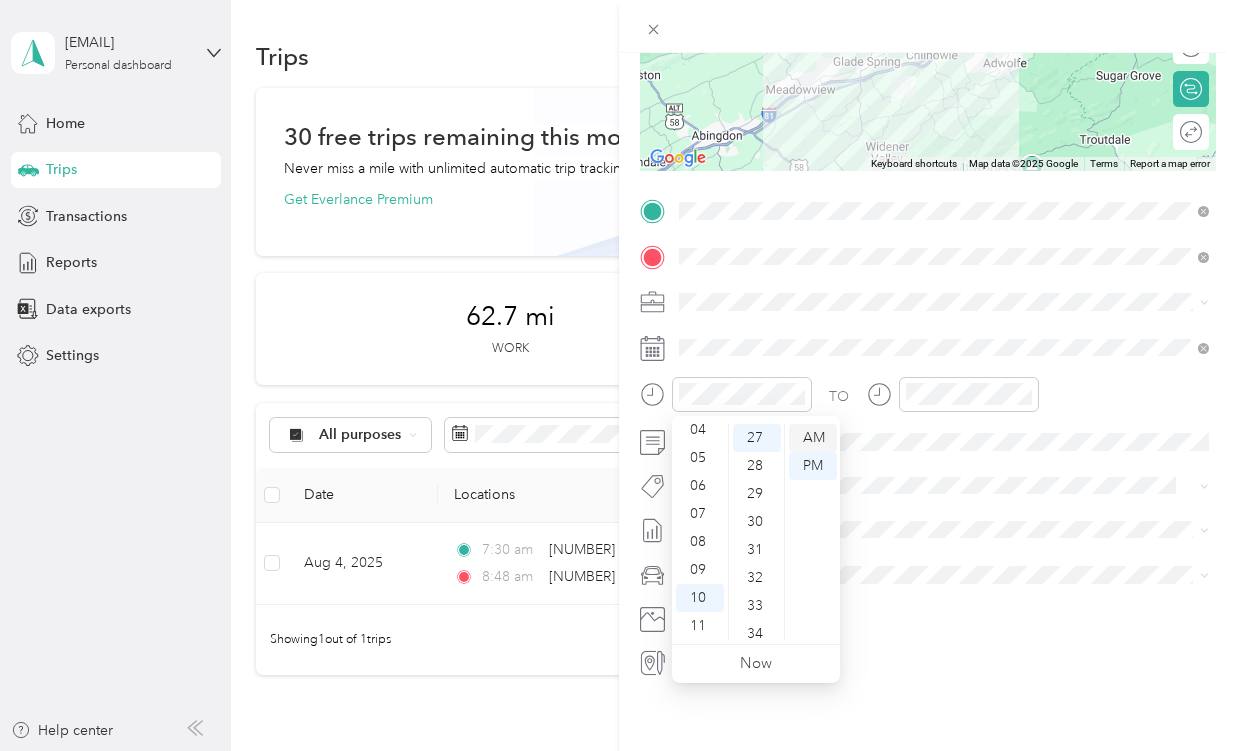 click on "AM" at bounding box center [813, 438] 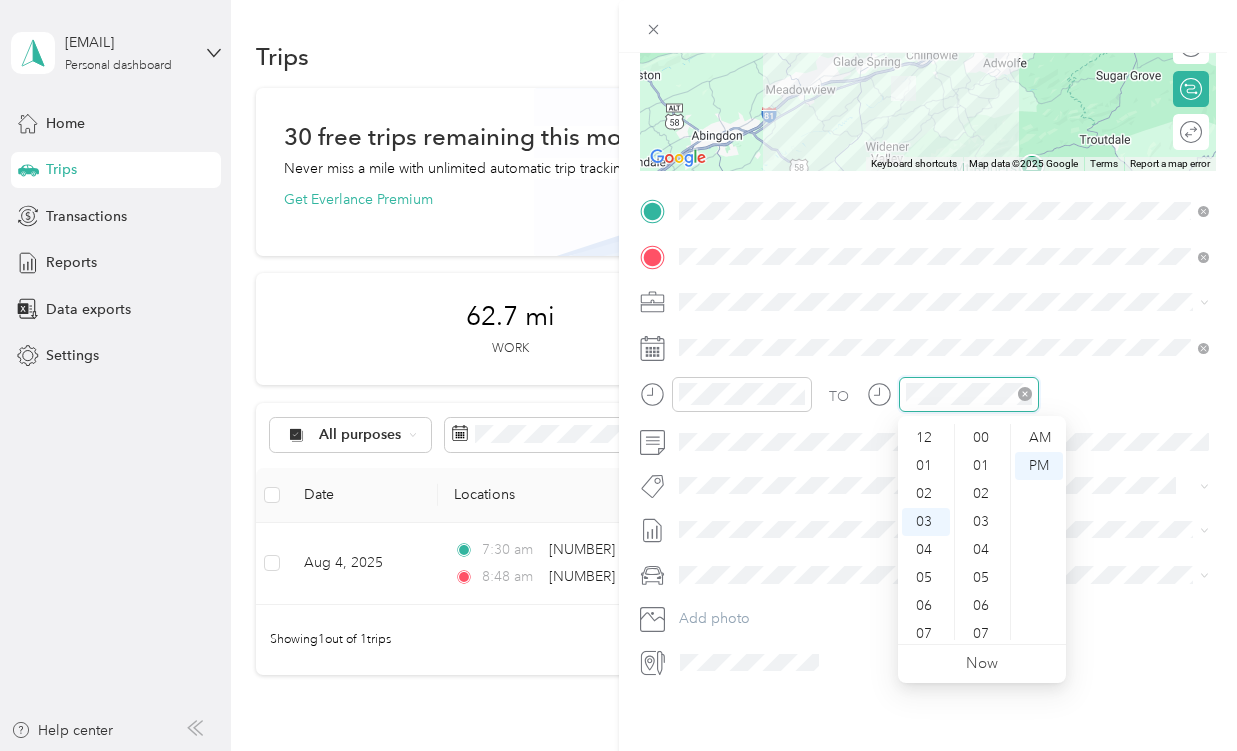 scroll, scrollTop: 532, scrollLeft: 0, axis: vertical 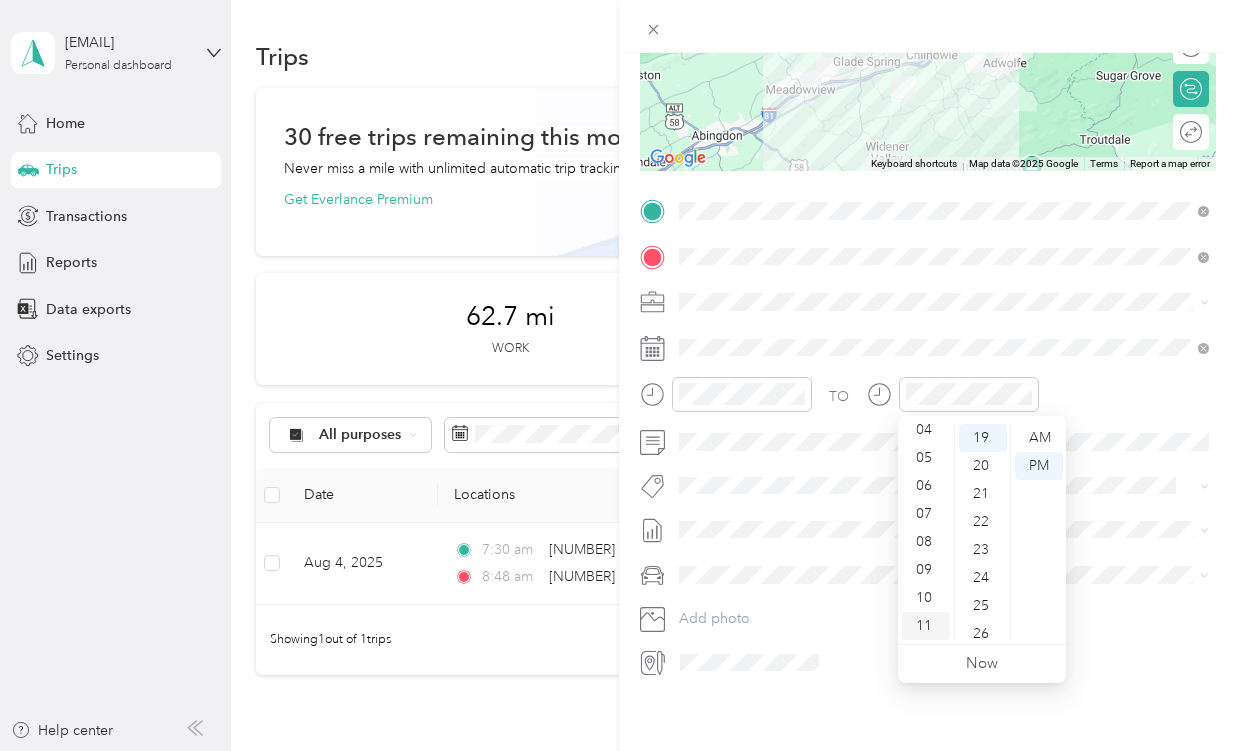 click on "11" at bounding box center [926, 626] 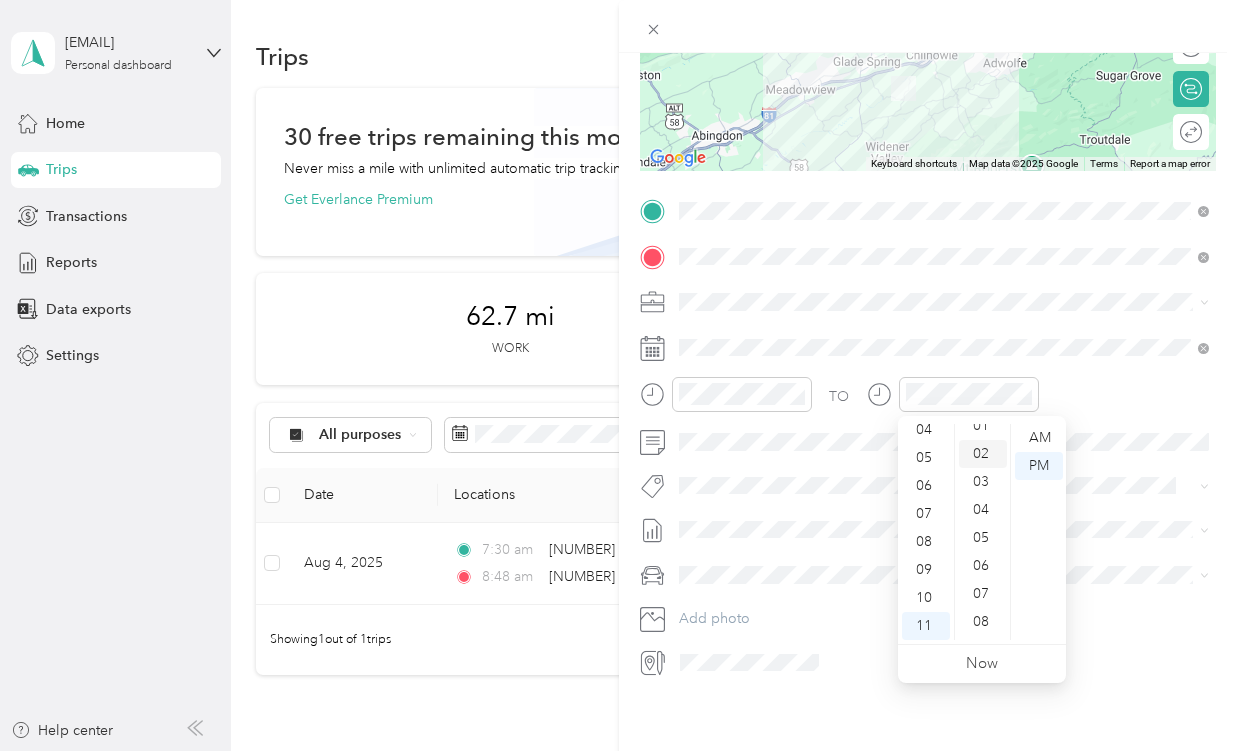 click on "02" at bounding box center [983, 454] 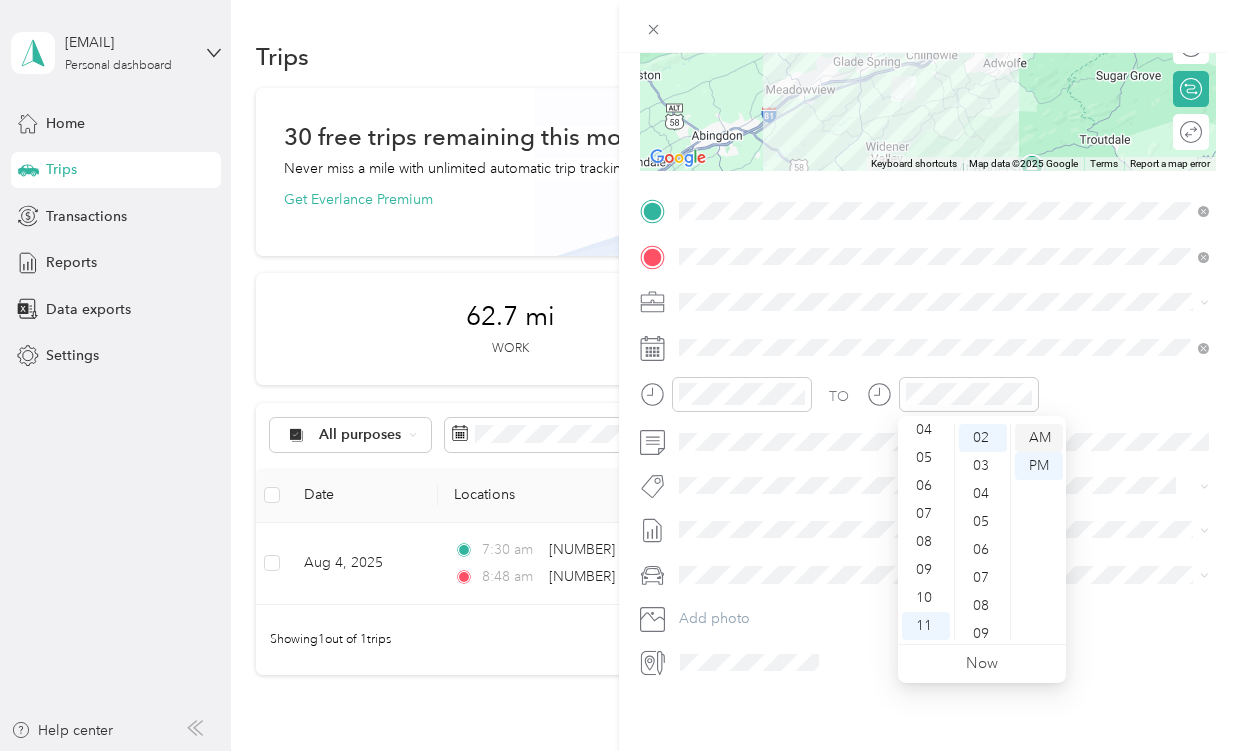 click on "AM" at bounding box center [1039, 438] 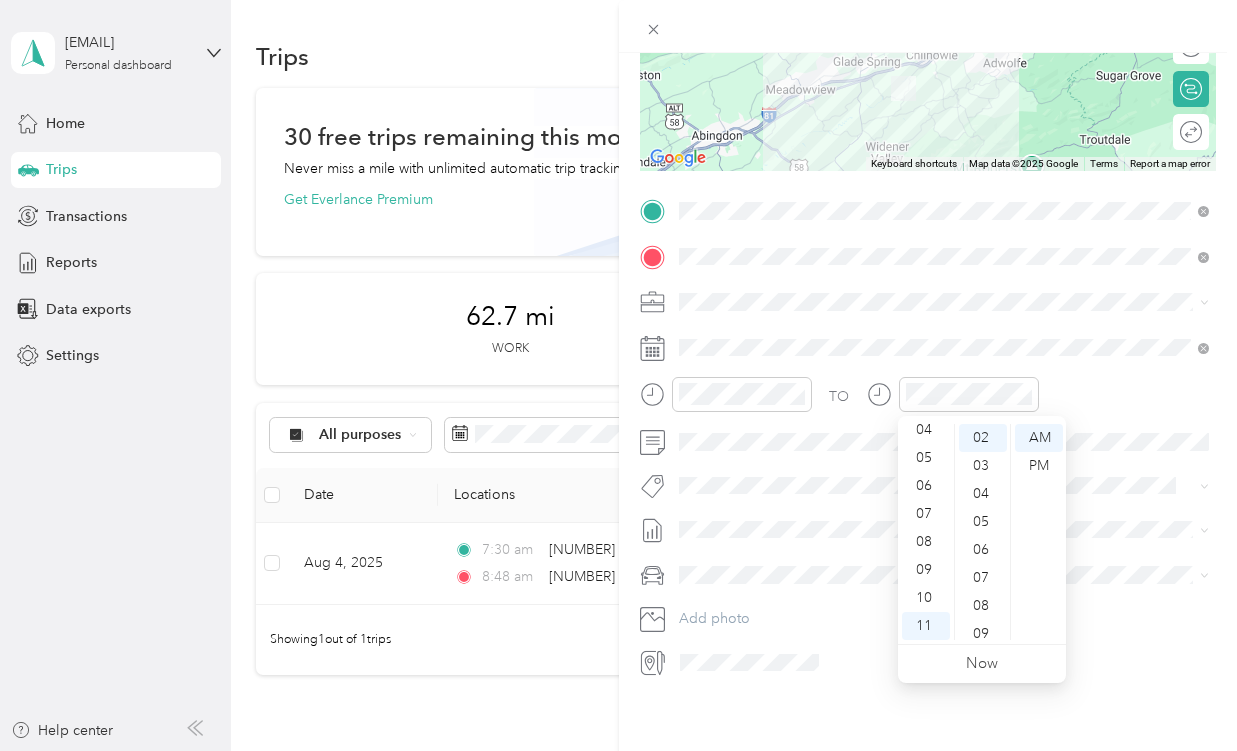 click on "TO" at bounding box center (928, 401) 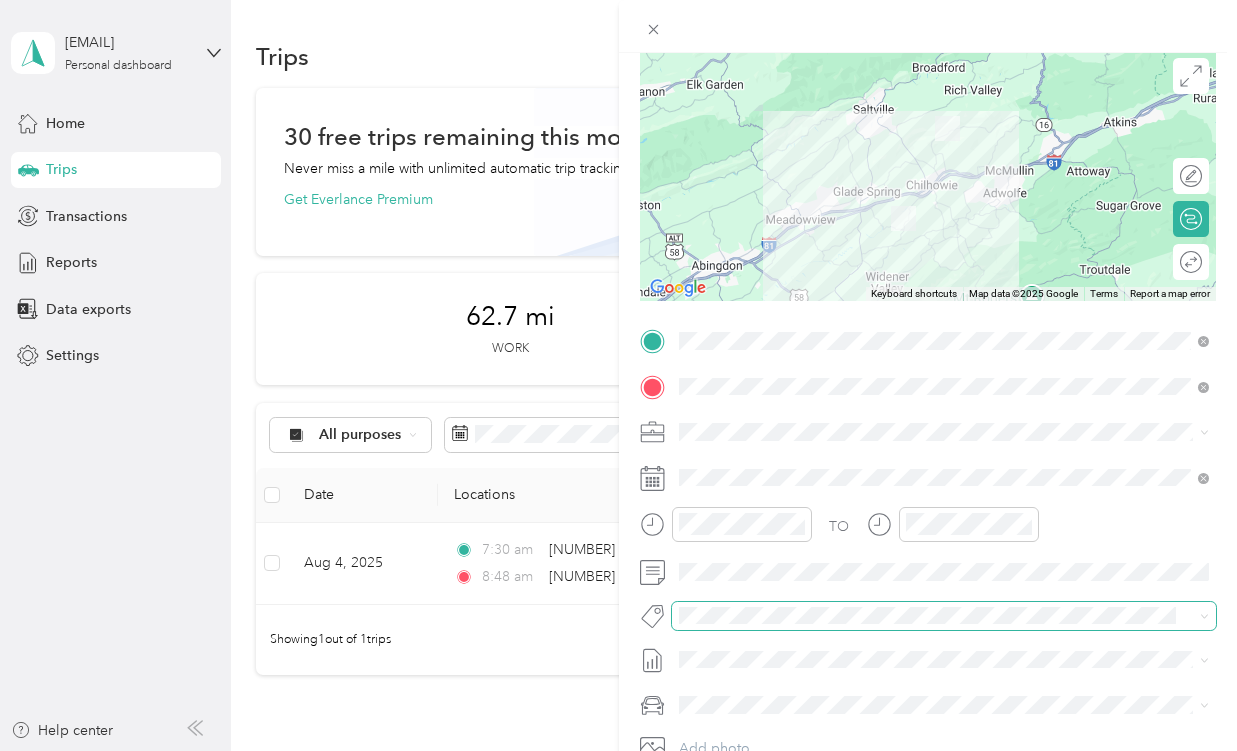 scroll, scrollTop: 0, scrollLeft: 0, axis: both 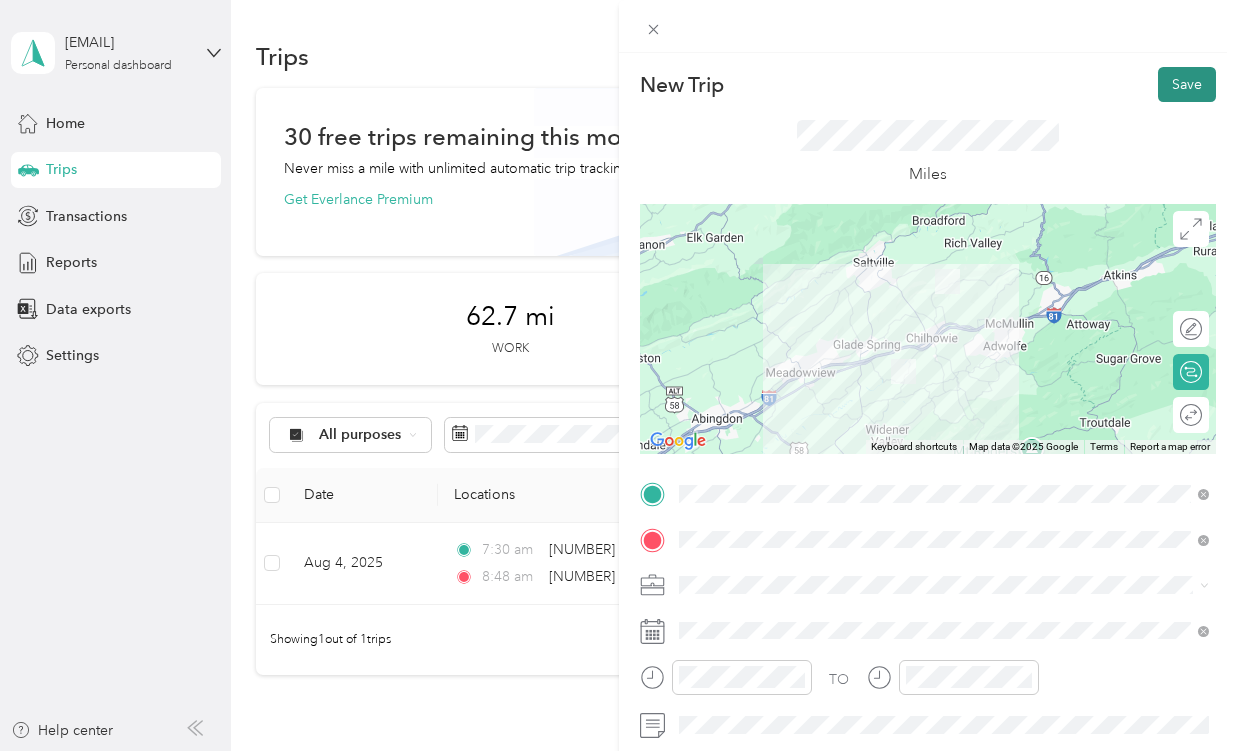 click on "Save" at bounding box center (1187, 84) 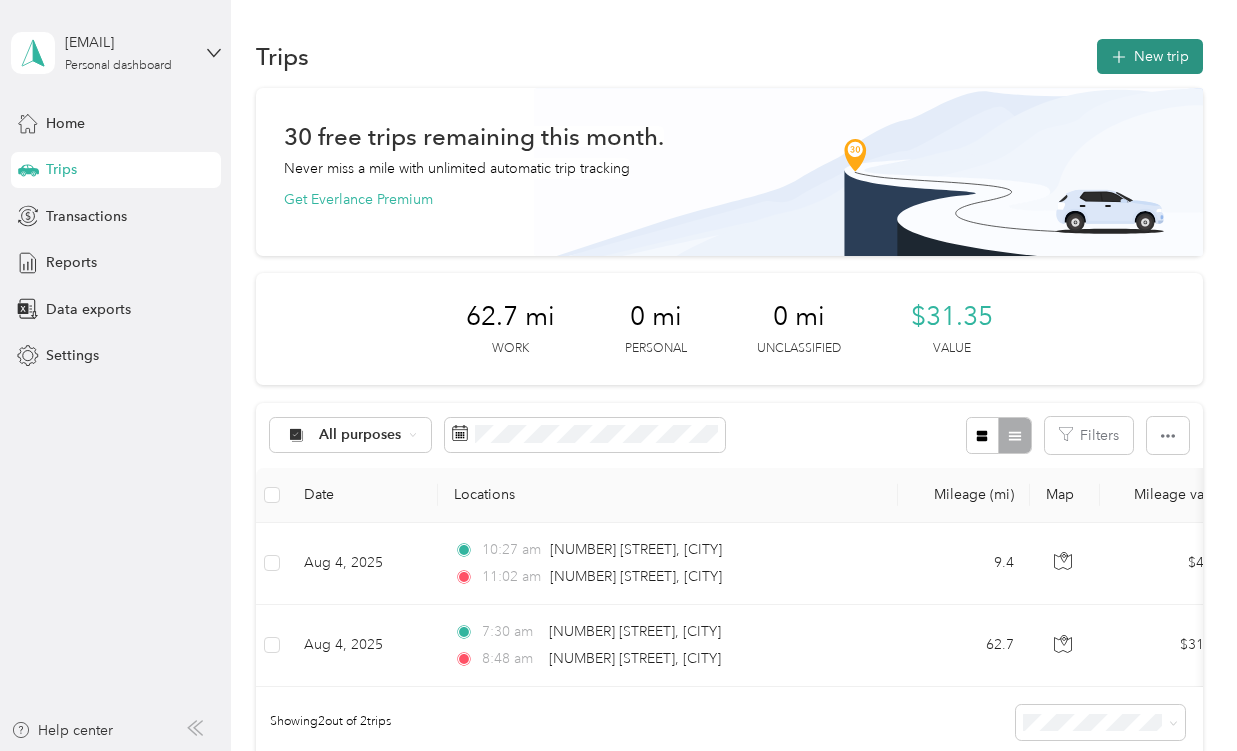 click on "New trip" at bounding box center [1150, 56] 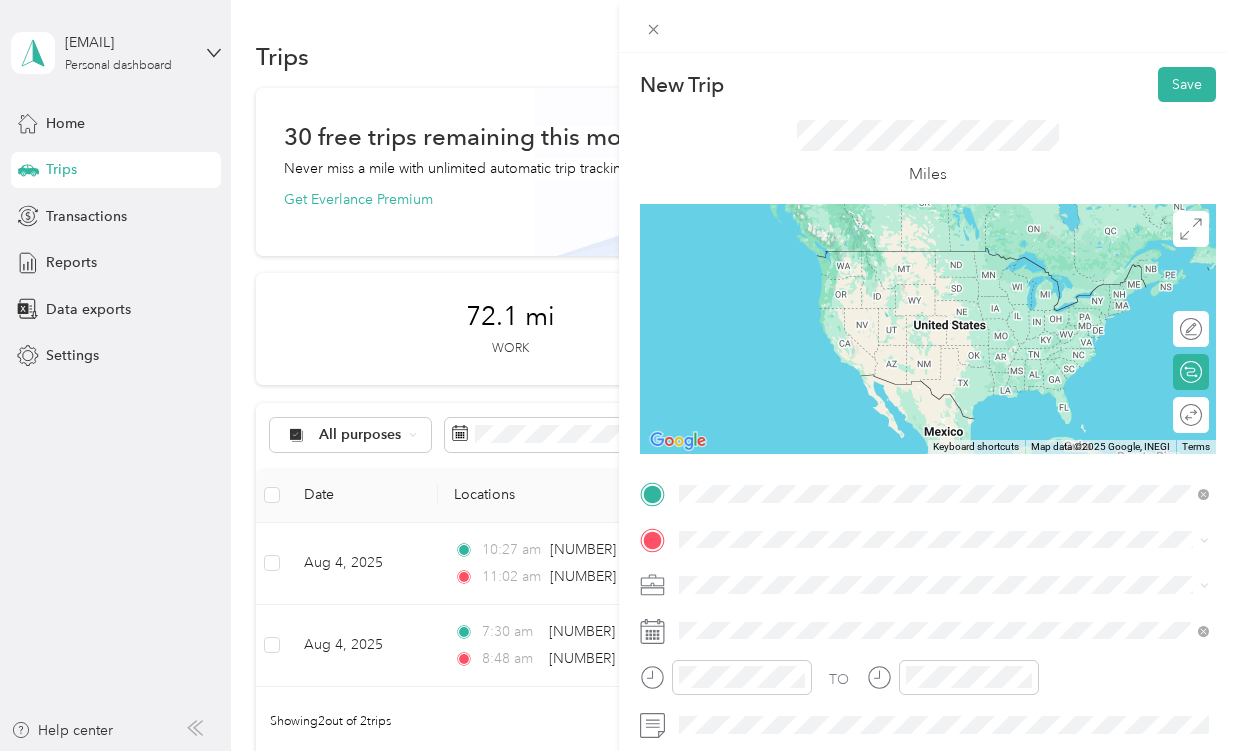 click on "[NUMBER] [STREET]
[CITY], [STATE] [POSTAL_CODE], [COUNTRY]" at bounding box center [860, 259] 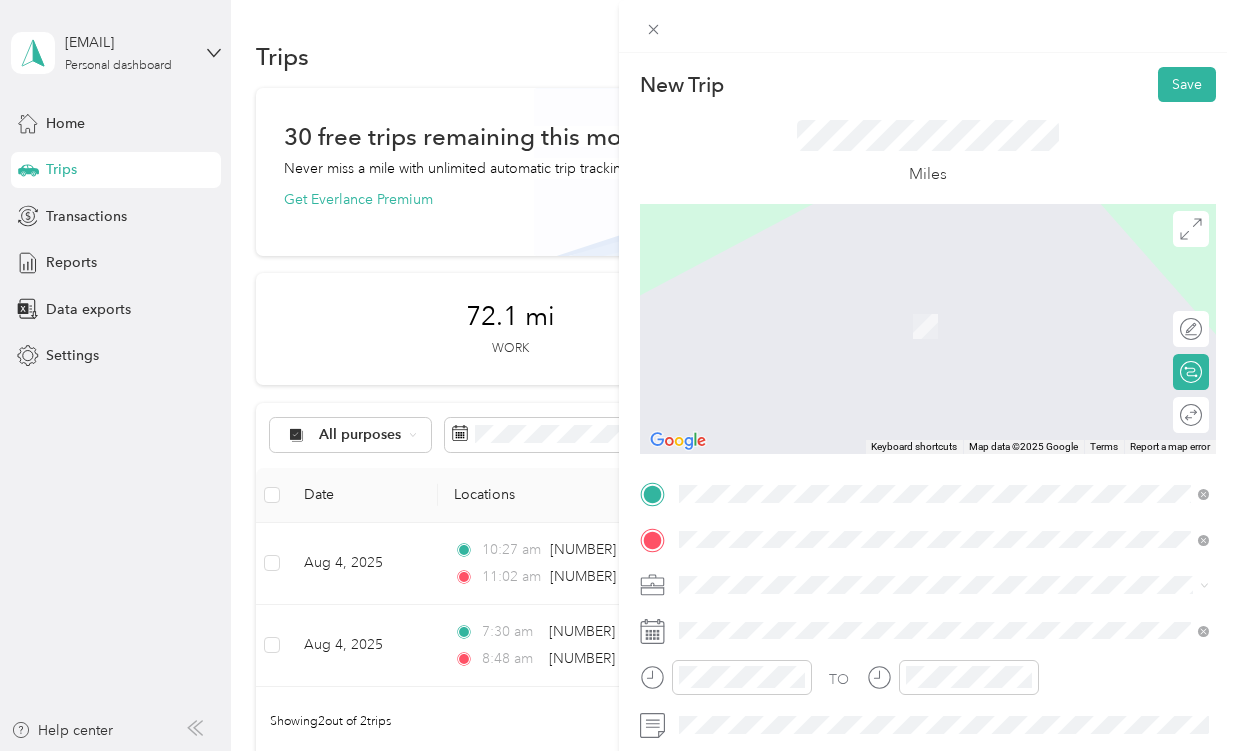 click on "[NUMBER] [STREET]
[CITY], [STATE] [POSTAL_CODE], [COUNTRY]" at bounding box center [944, 305] 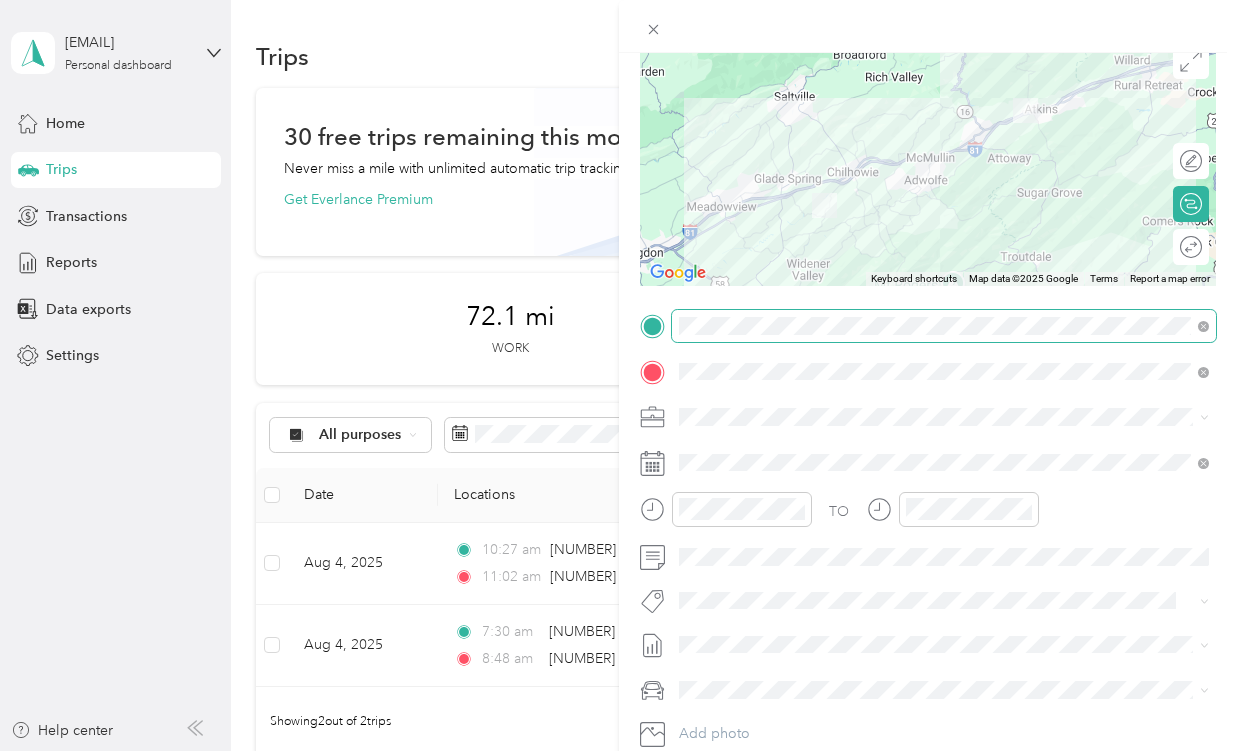 scroll, scrollTop: 169, scrollLeft: 0, axis: vertical 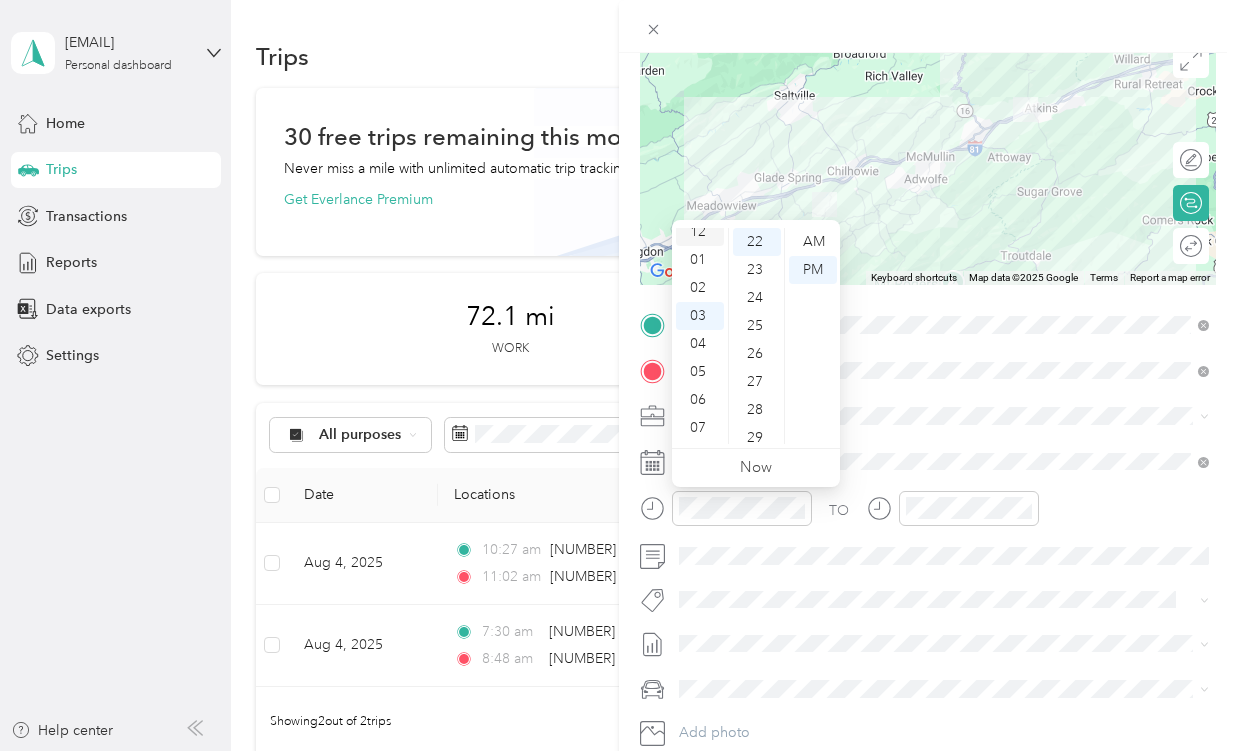 click on "12" at bounding box center [700, 232] 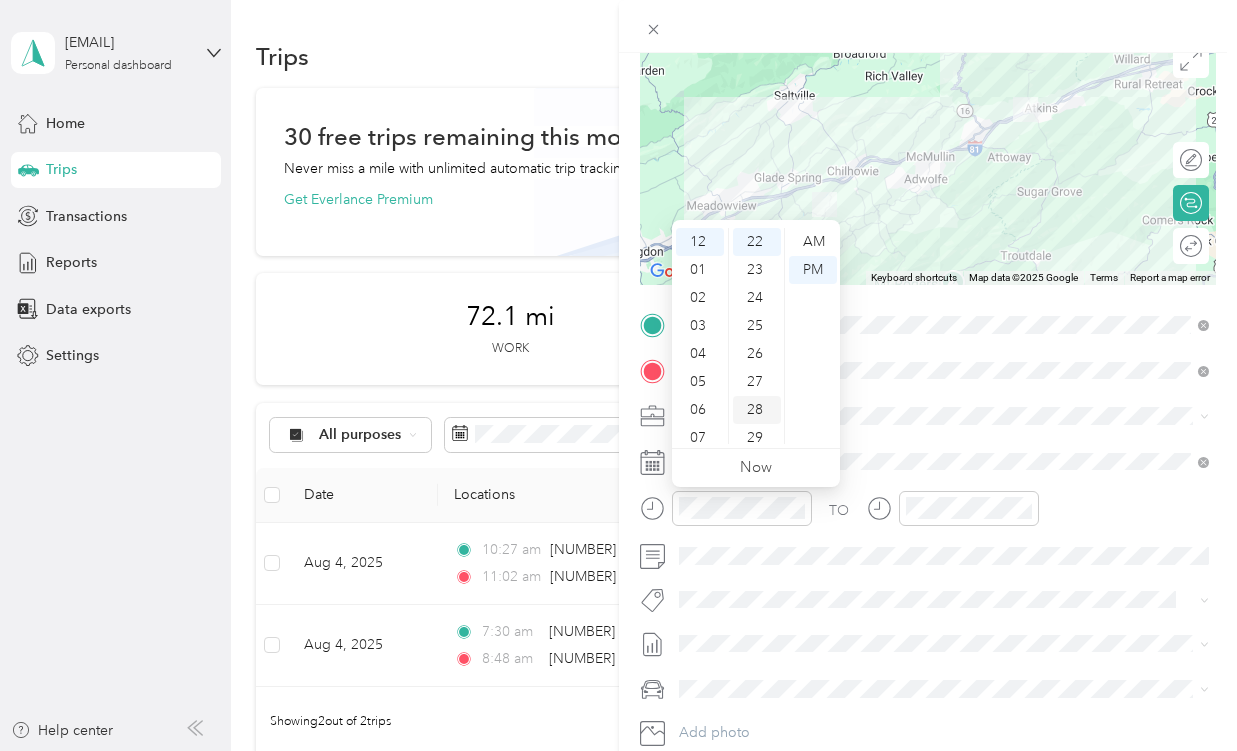 click on "28" at bounding box center (757, 410) 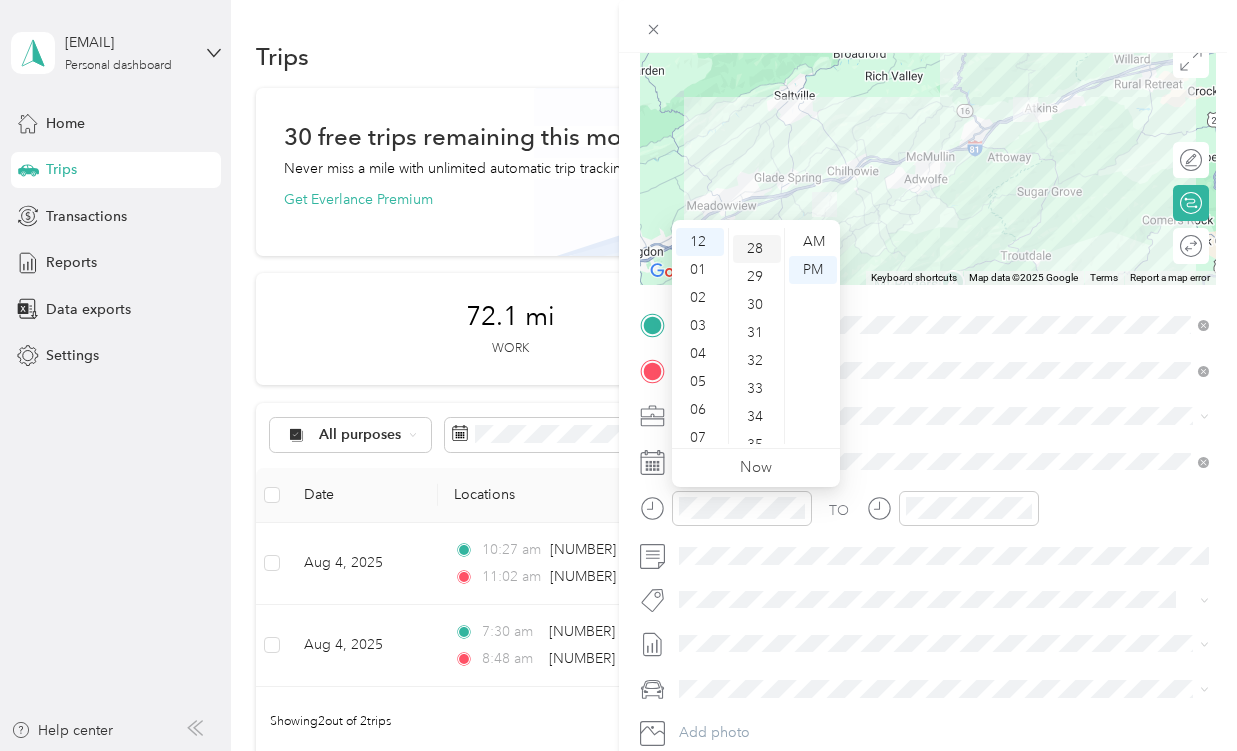 scroll, scrollTop: 784, scrollLeft: 0, axis: vertical 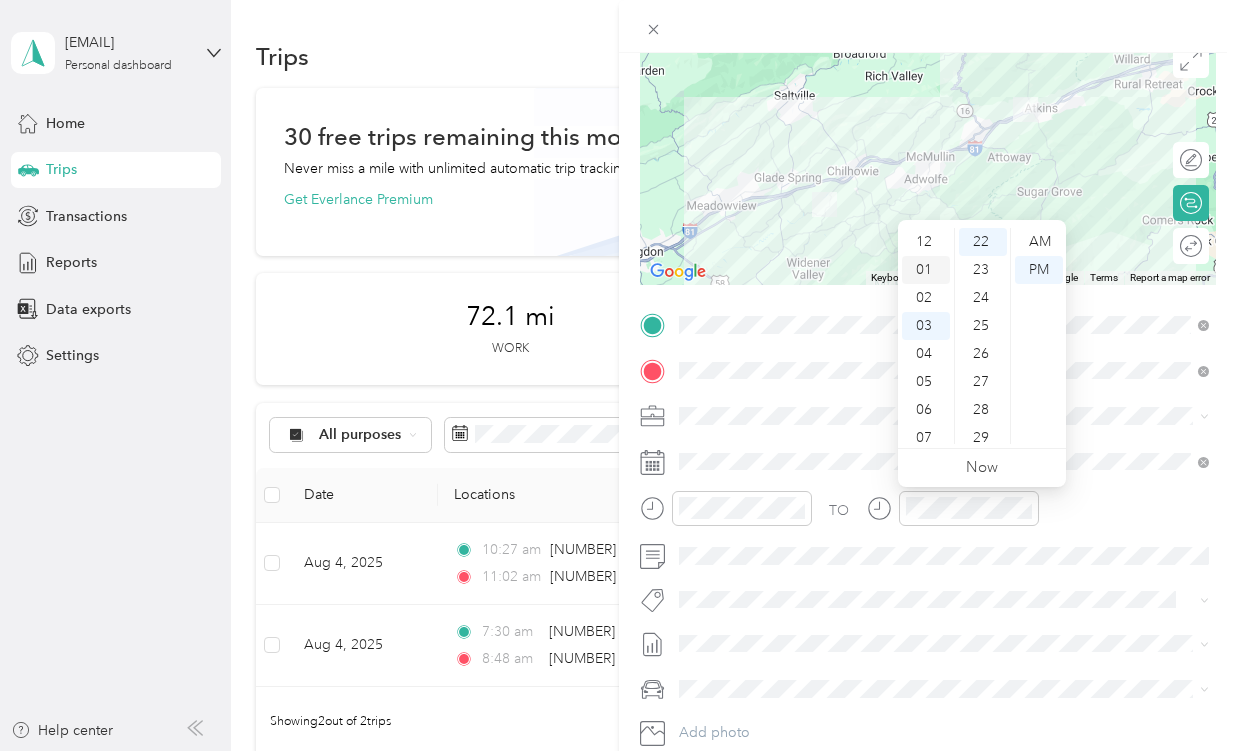 click on "01" at bounding box center [926, 270] 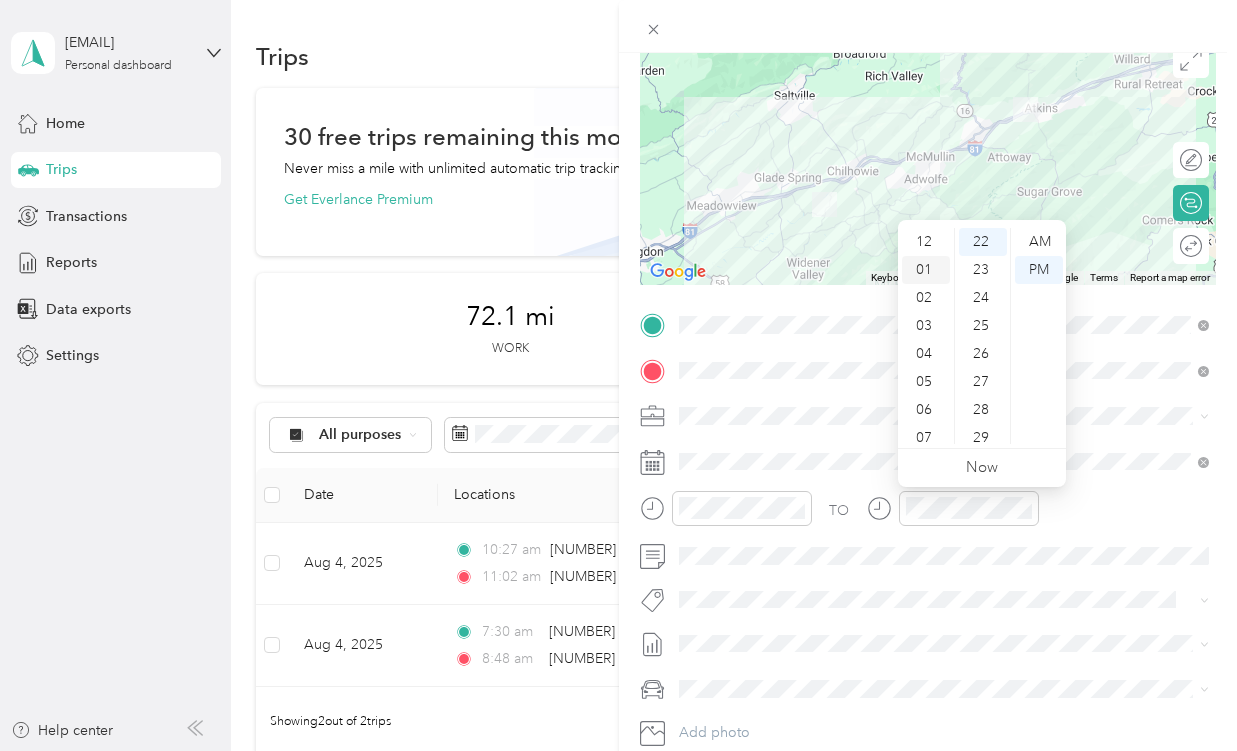 scroll, scrollTop: 28, scrollLeft: 0, axis: vertical 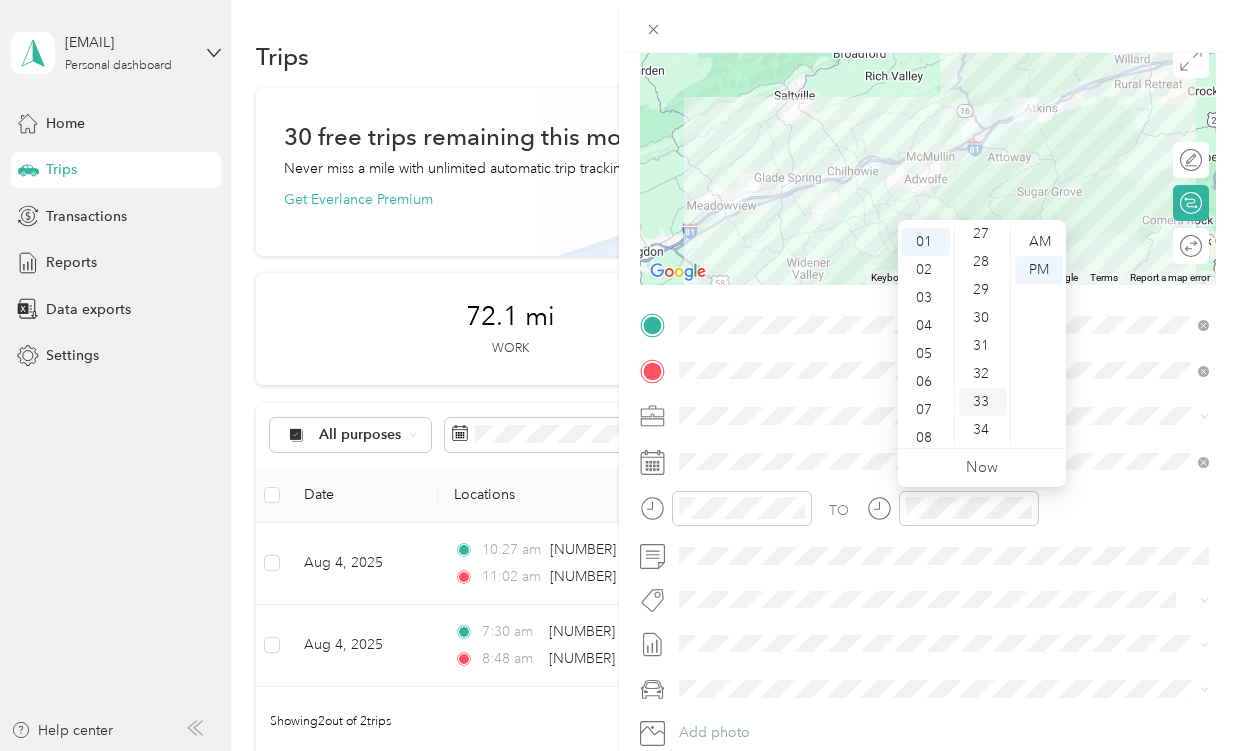 click on "33" at bounding box center [983, 402] 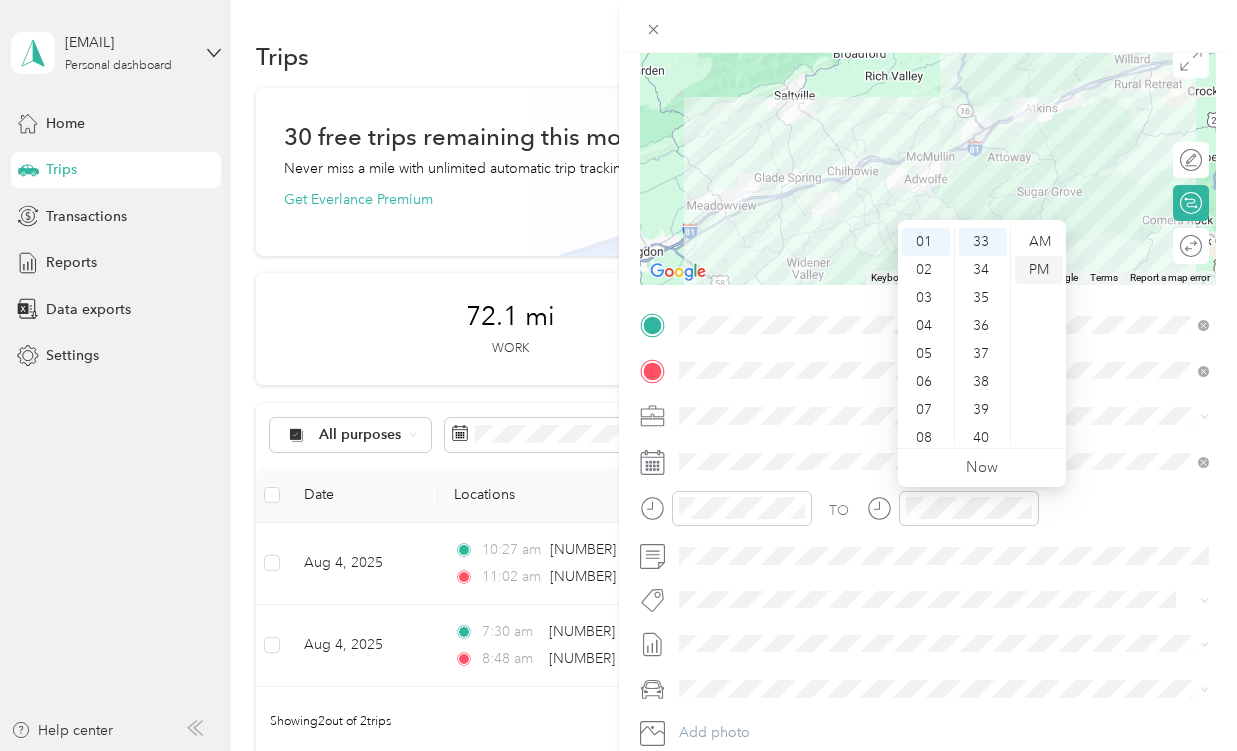 click on "PM" at bounding box center (1039, 270) 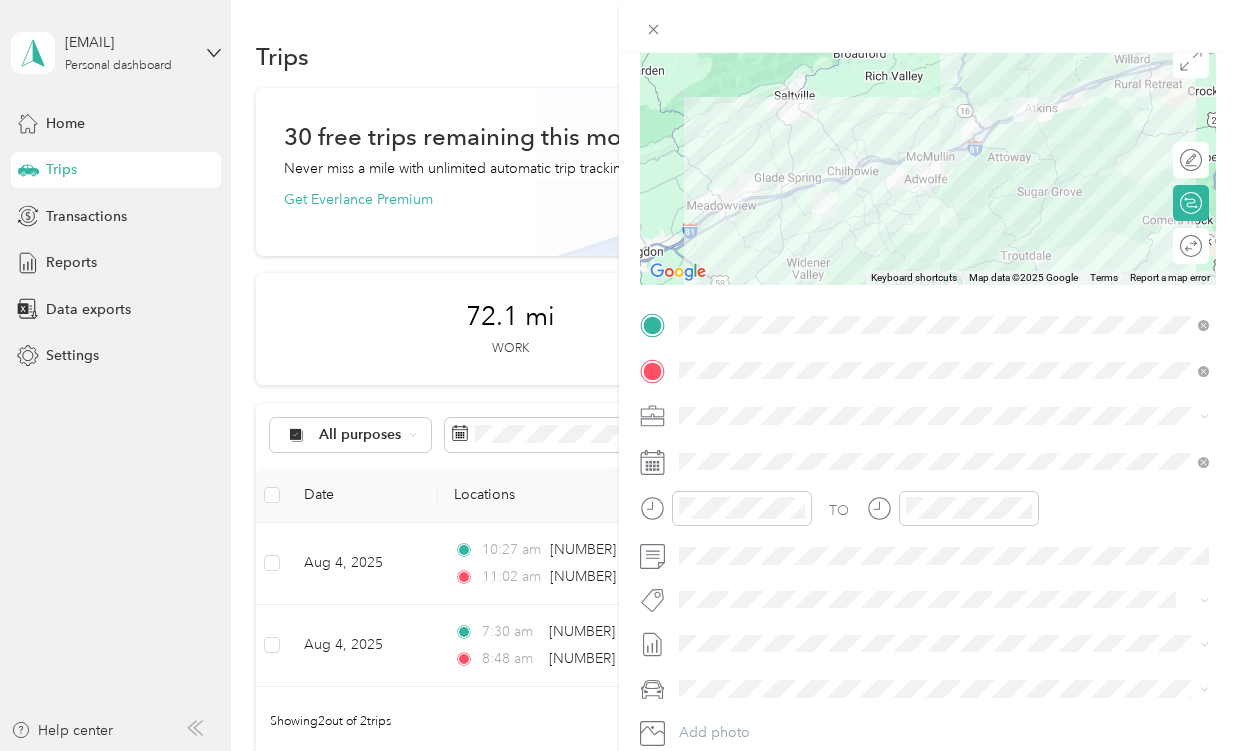 click on "TO" at bounding box center (928, 515) 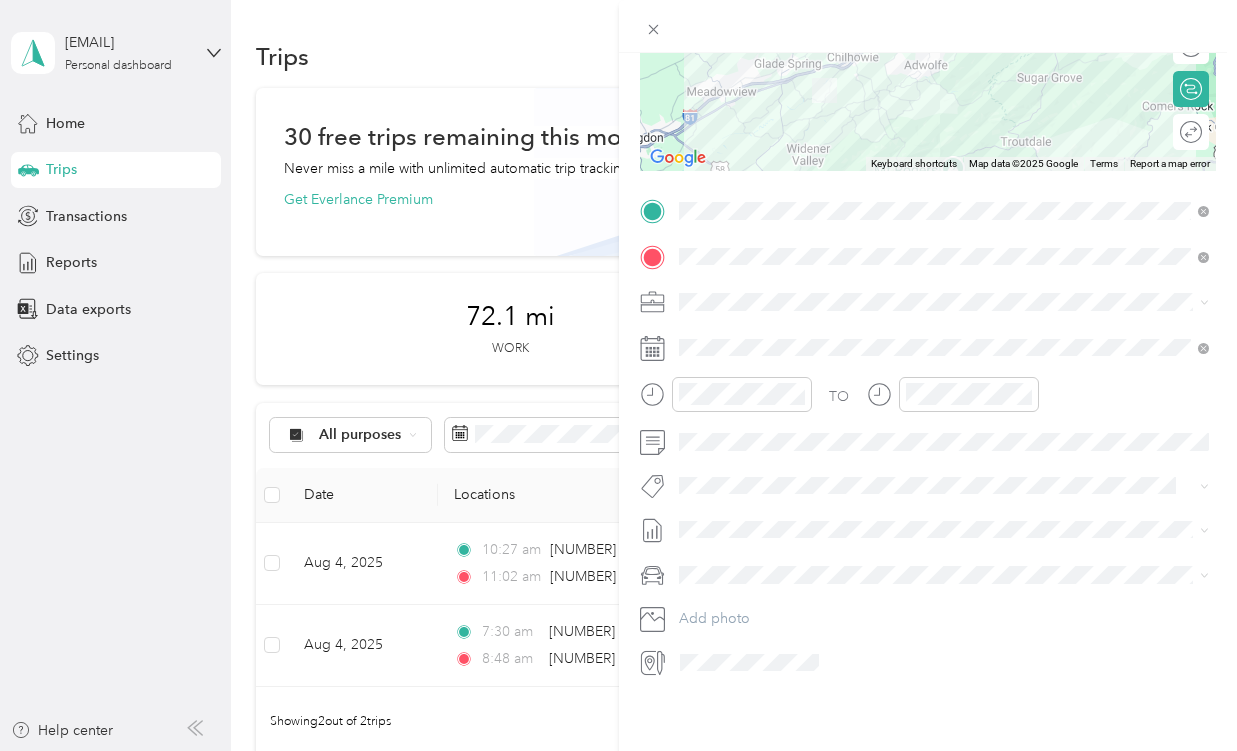 scroll, scrollTop: 0, scrollLeft: 0, axis: both 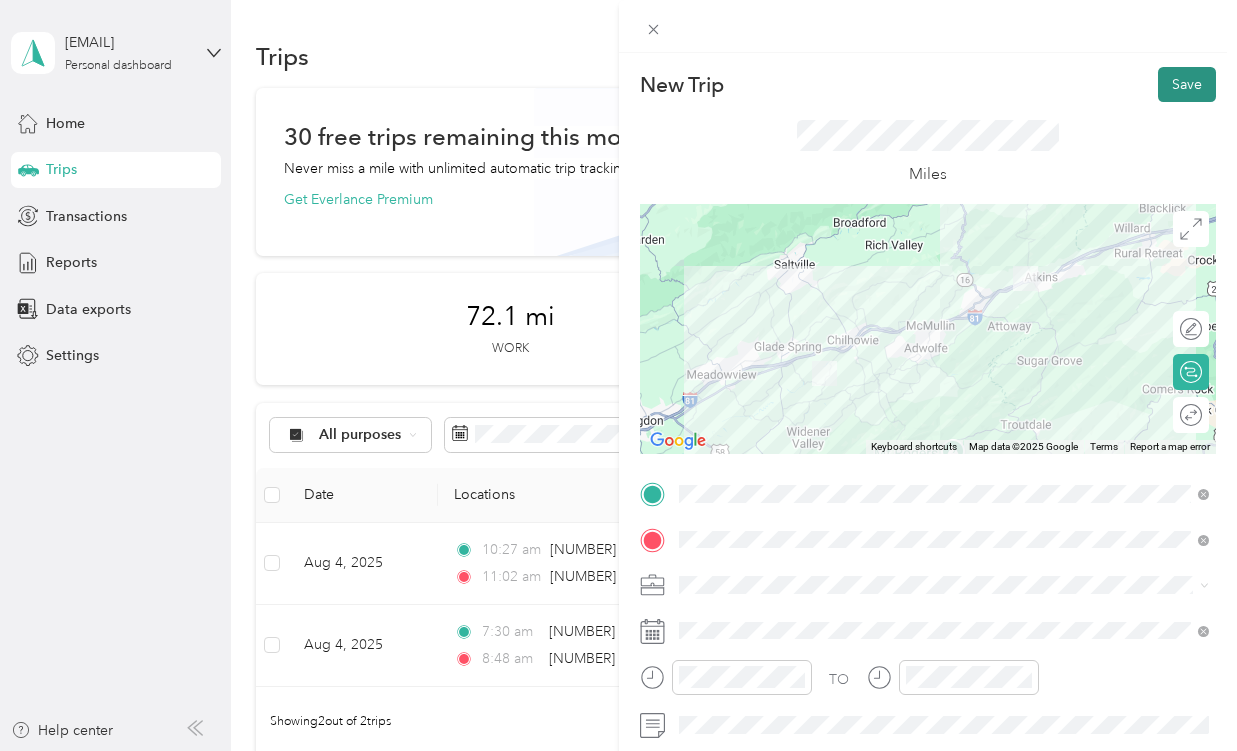 click on "Save" at bounding box center [1187, 84] 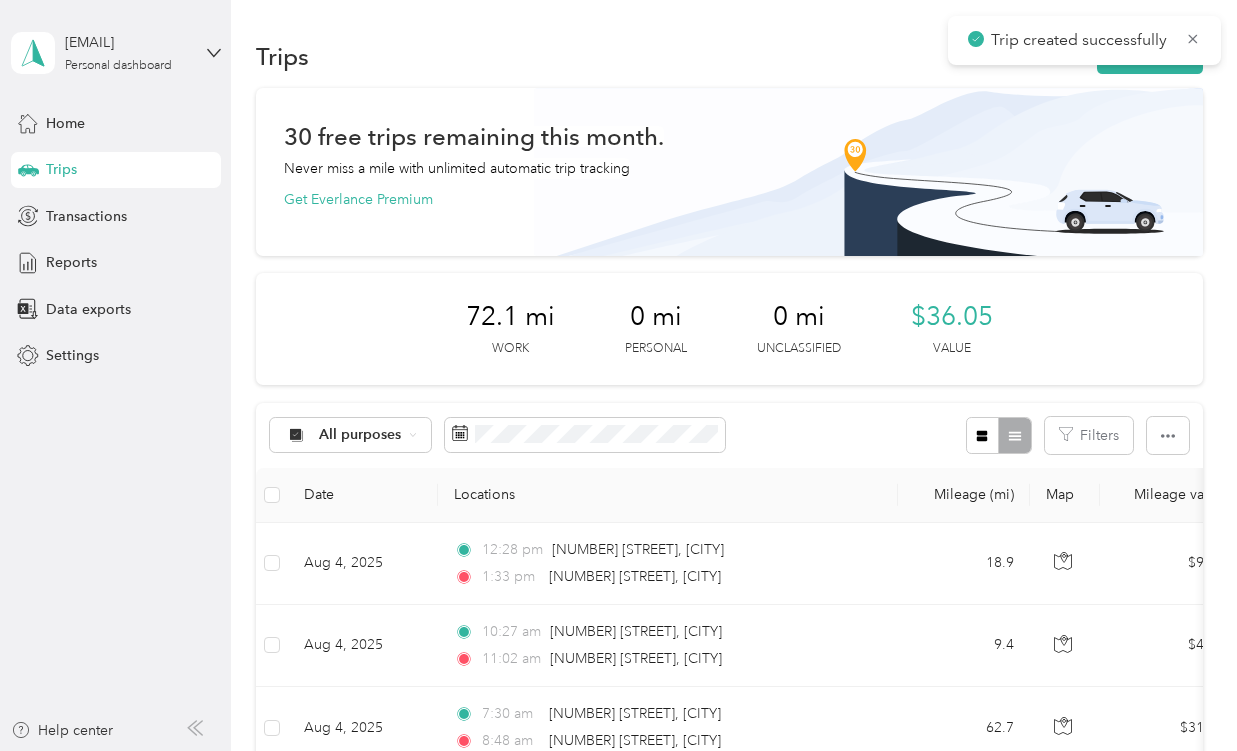 click on "Trips New trip" at bounding box center [729, 56] 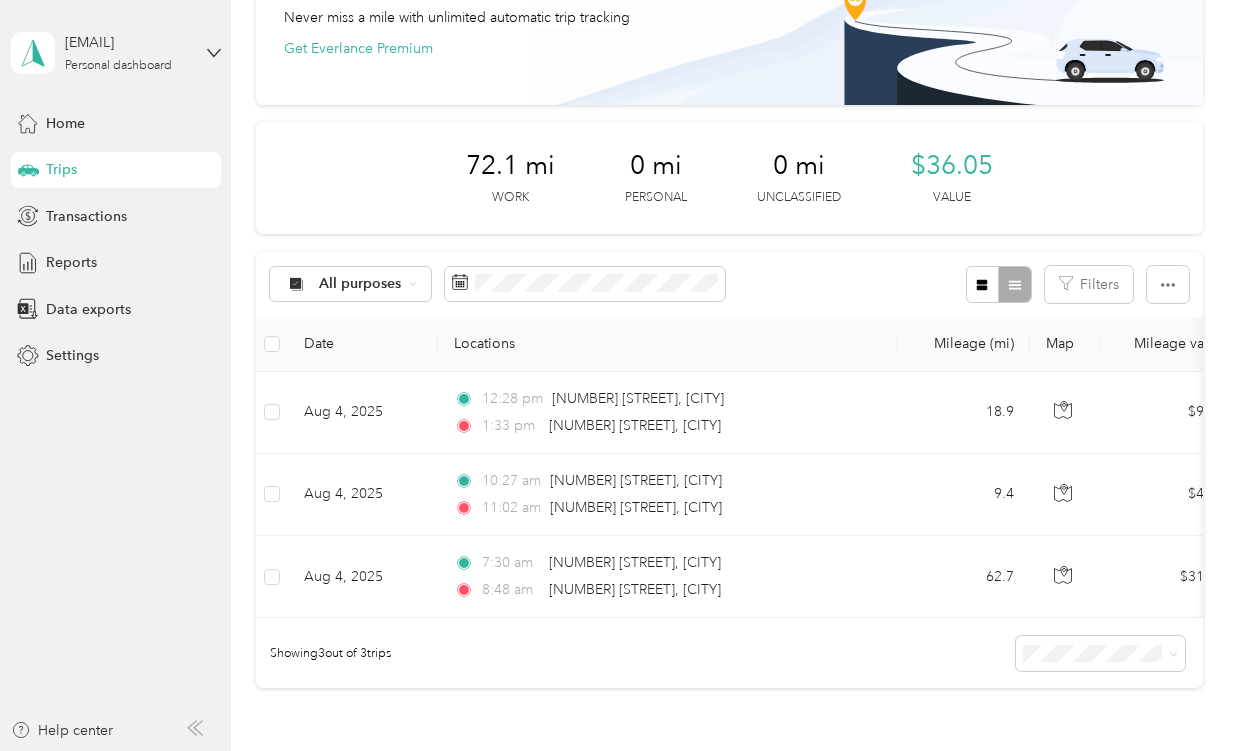 scroll, scrollTop: 154, scrollLeft: 0, axis: vertical 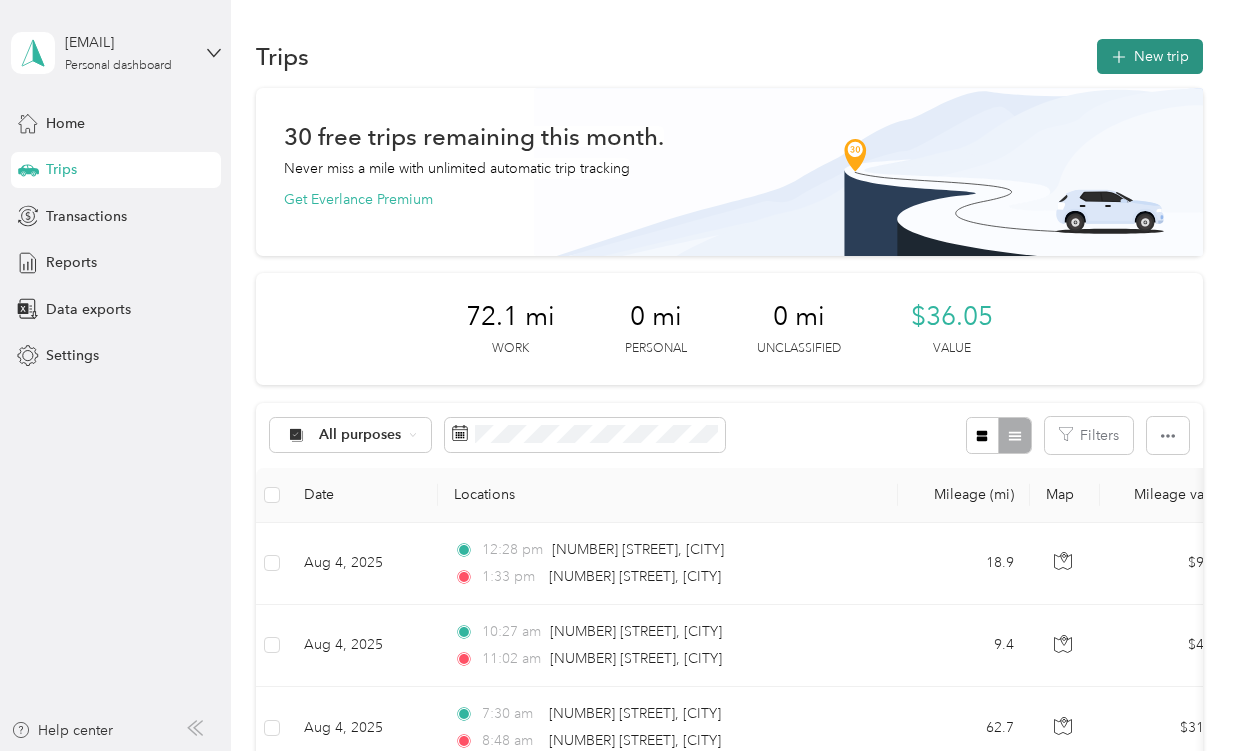 click on "New trip" at bounding box center (1150, 56) 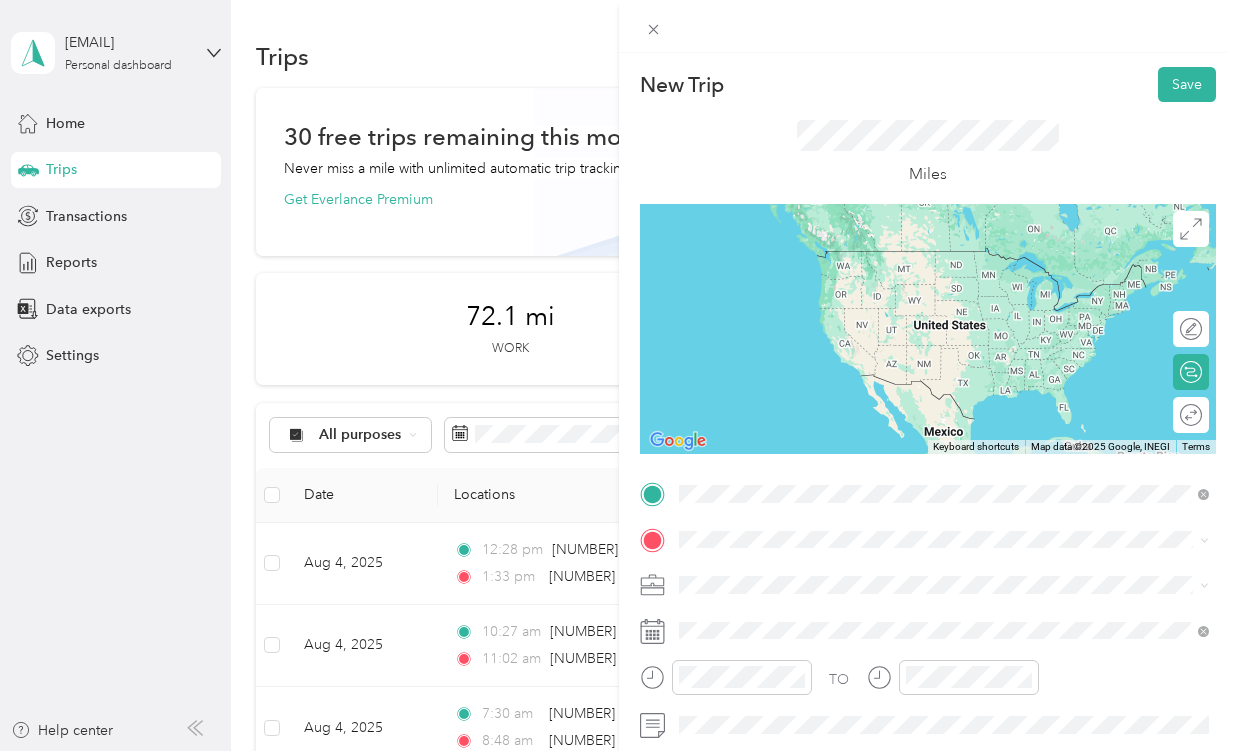 click on "[NUMBER] [STREET]
[CITY], [STATE] [POSTAL_CODE], [COUNTRY]" at bounding box center (860, 259) 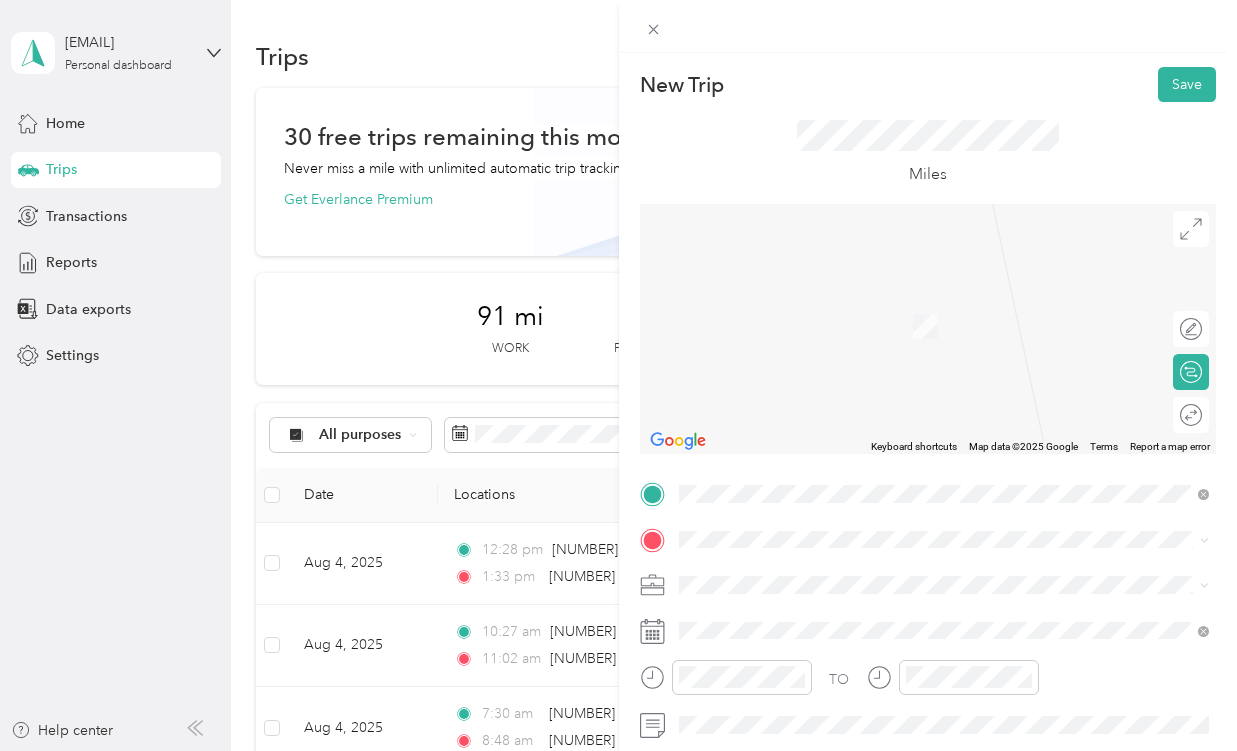 click on "[NUMBER] [STREET]
[CITY], [STATE] [POSTAL_CODE], [COUNTRY]" at bounding box center [944, 301] 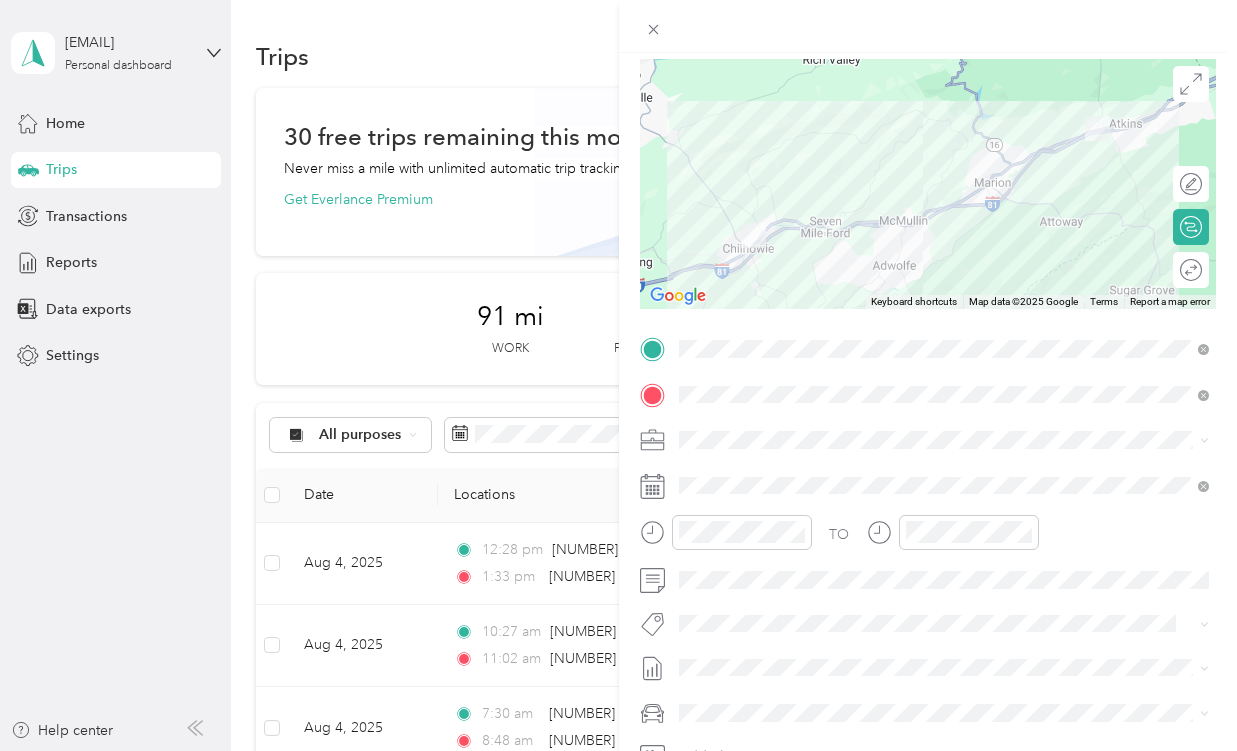 scroll, scrollTop: 146, scrollLeft: 0, axis: vertical 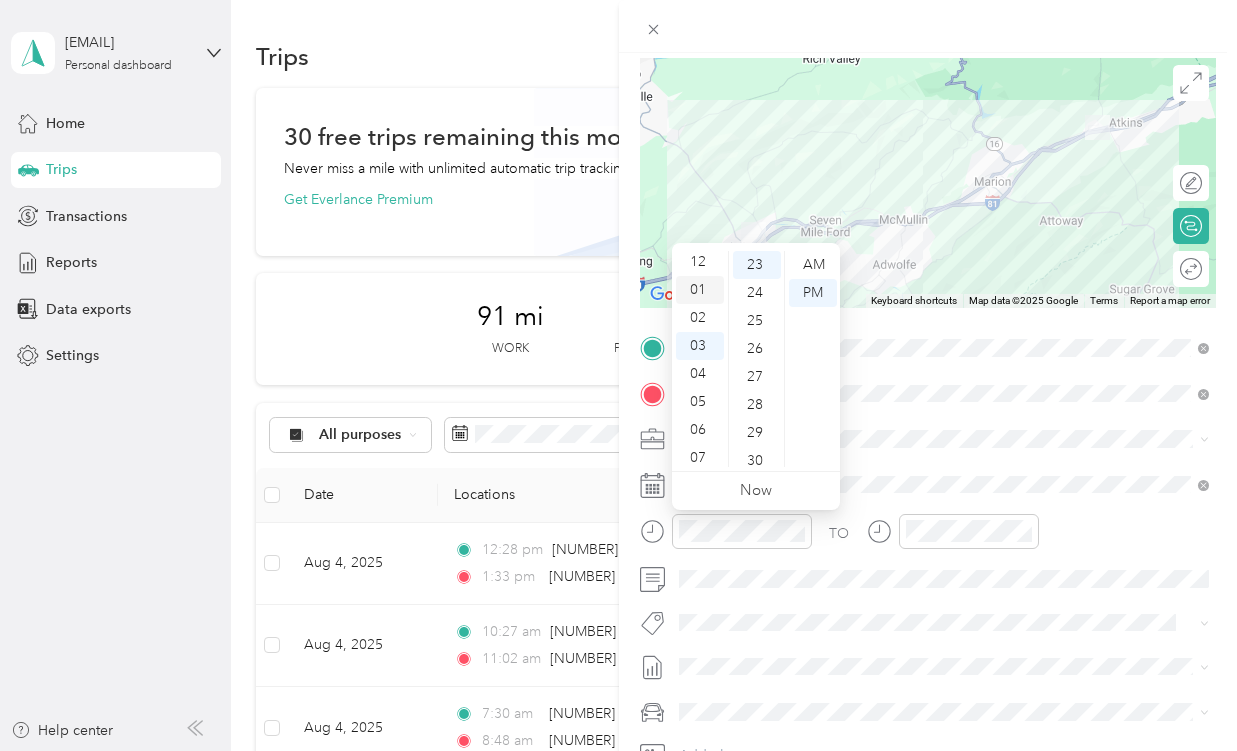 click on "01" at bounding box center [700, 290] 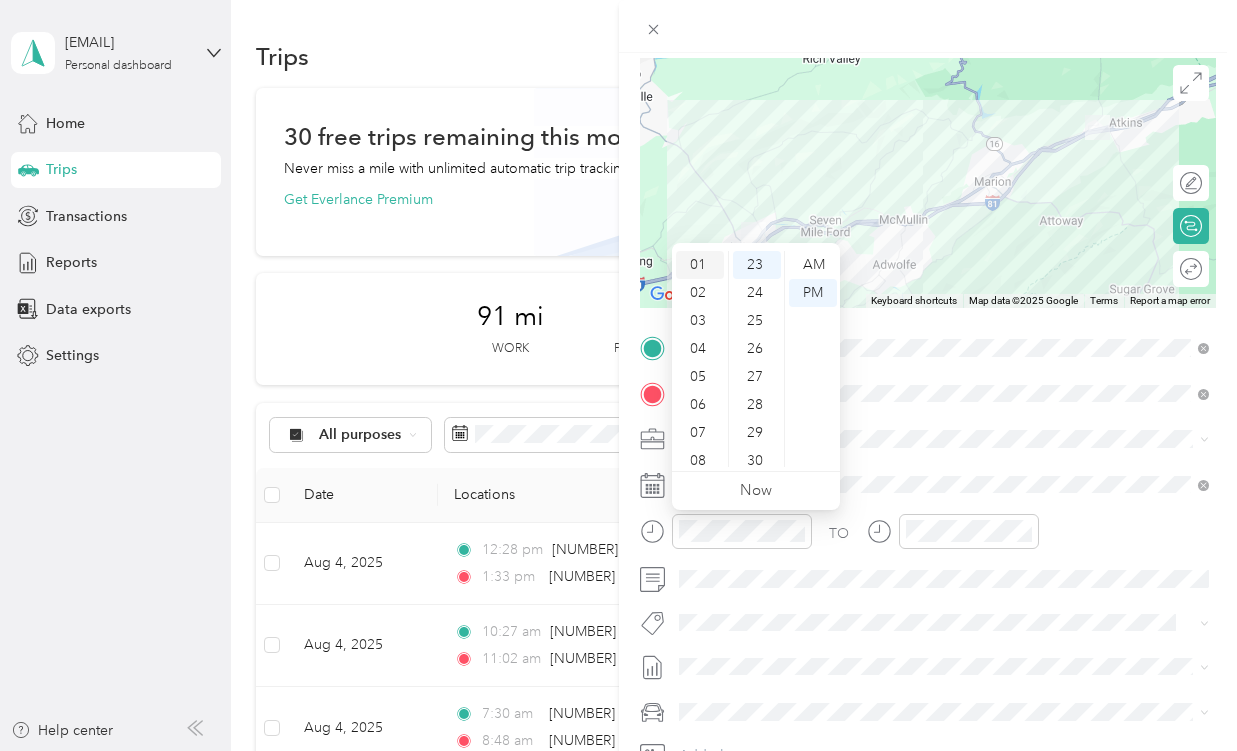 scroll, scrollTop: 28, scrollLeft: 0, axis: vertical 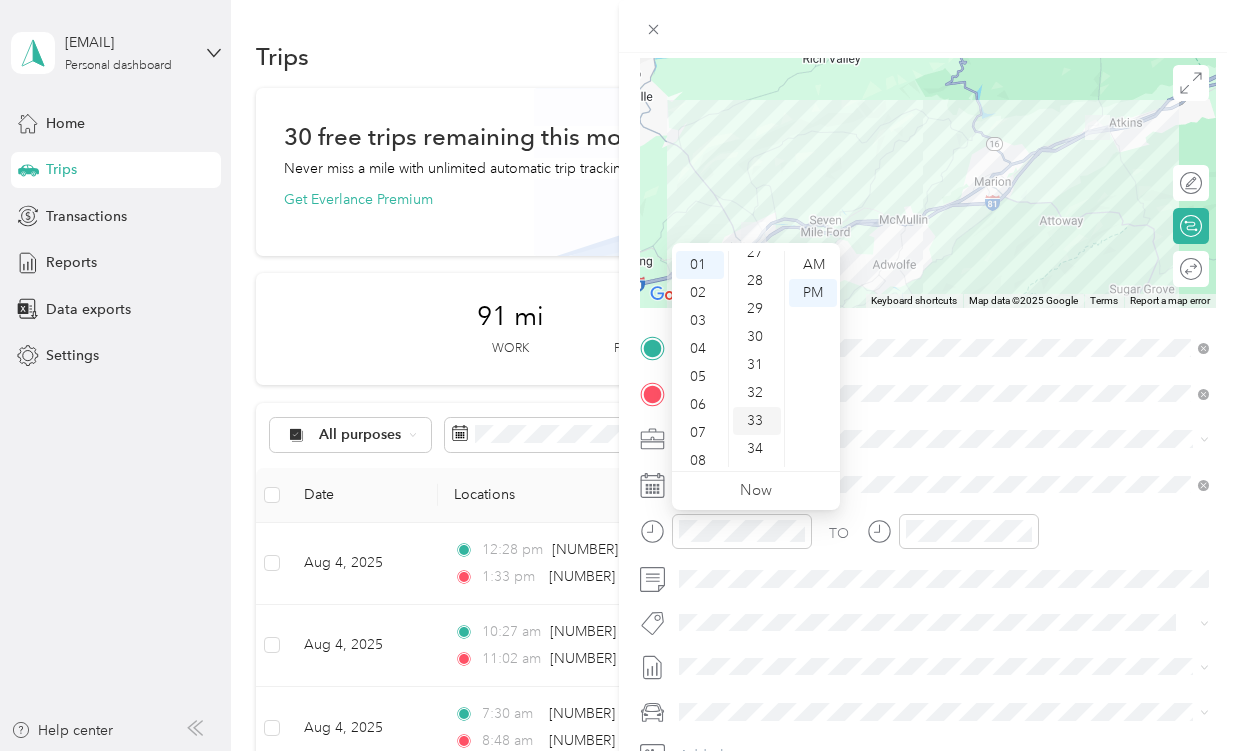click on "33" at bounding box center [757, 421] 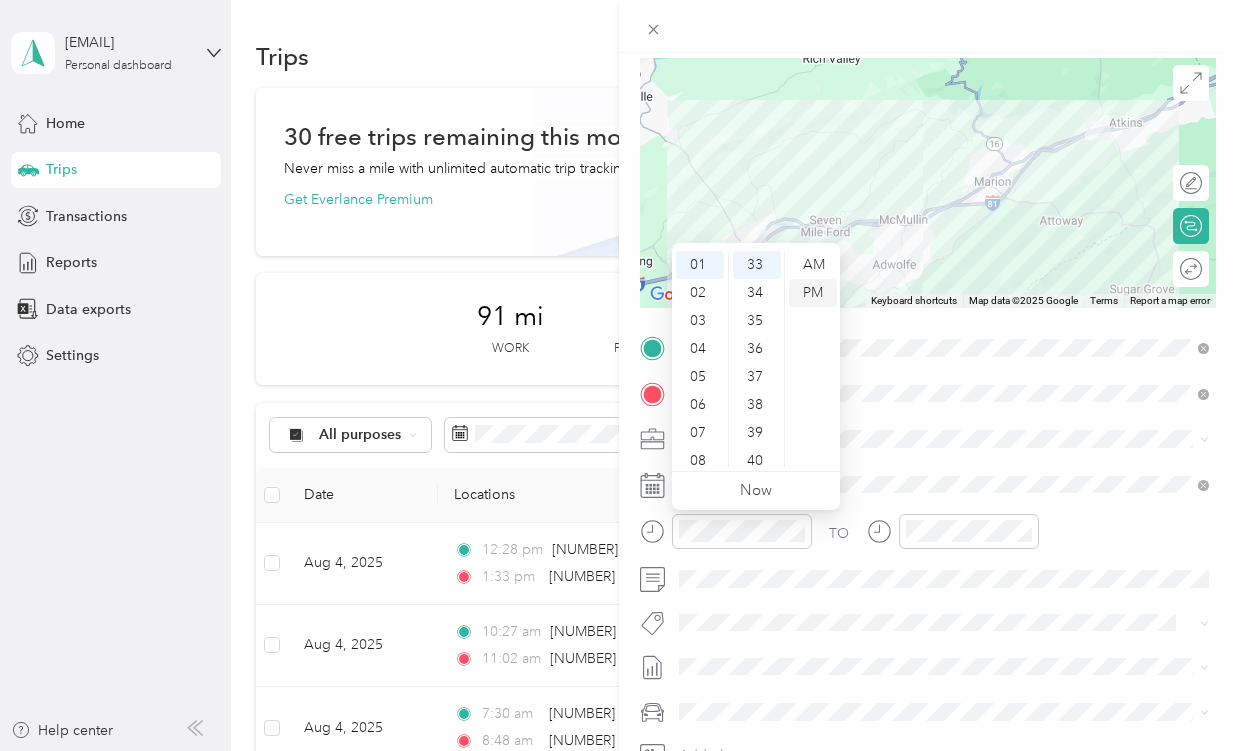 click on "PM" at bounding box center (813, 293) 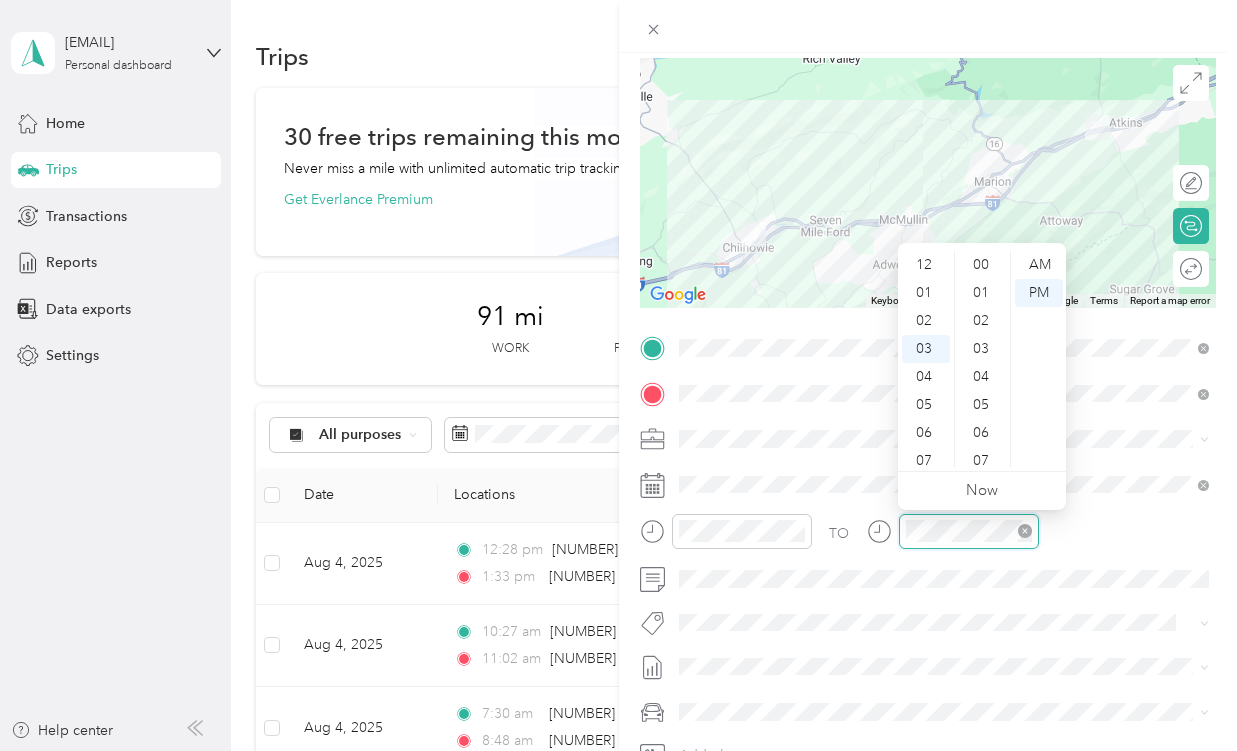 scroll, scrollTop: 84, scrollLeft: 0, axis: vertical 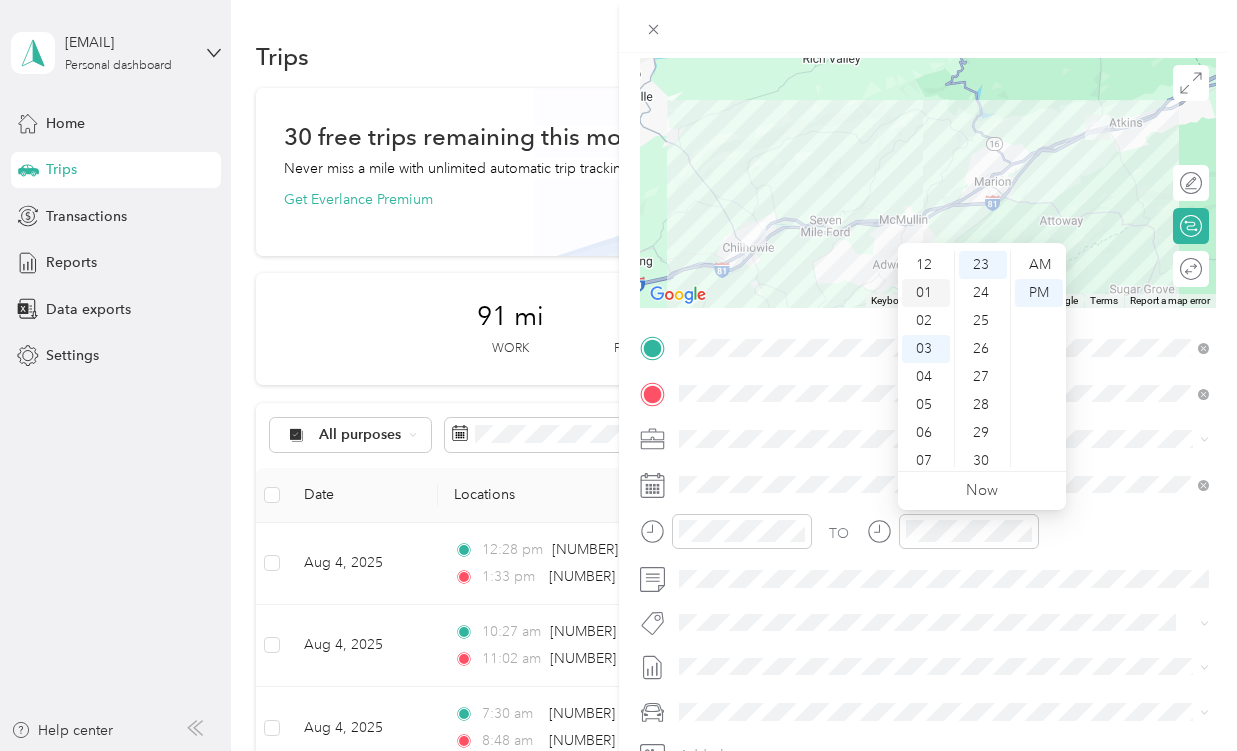 click on "01" at bounding box center [926, 293] 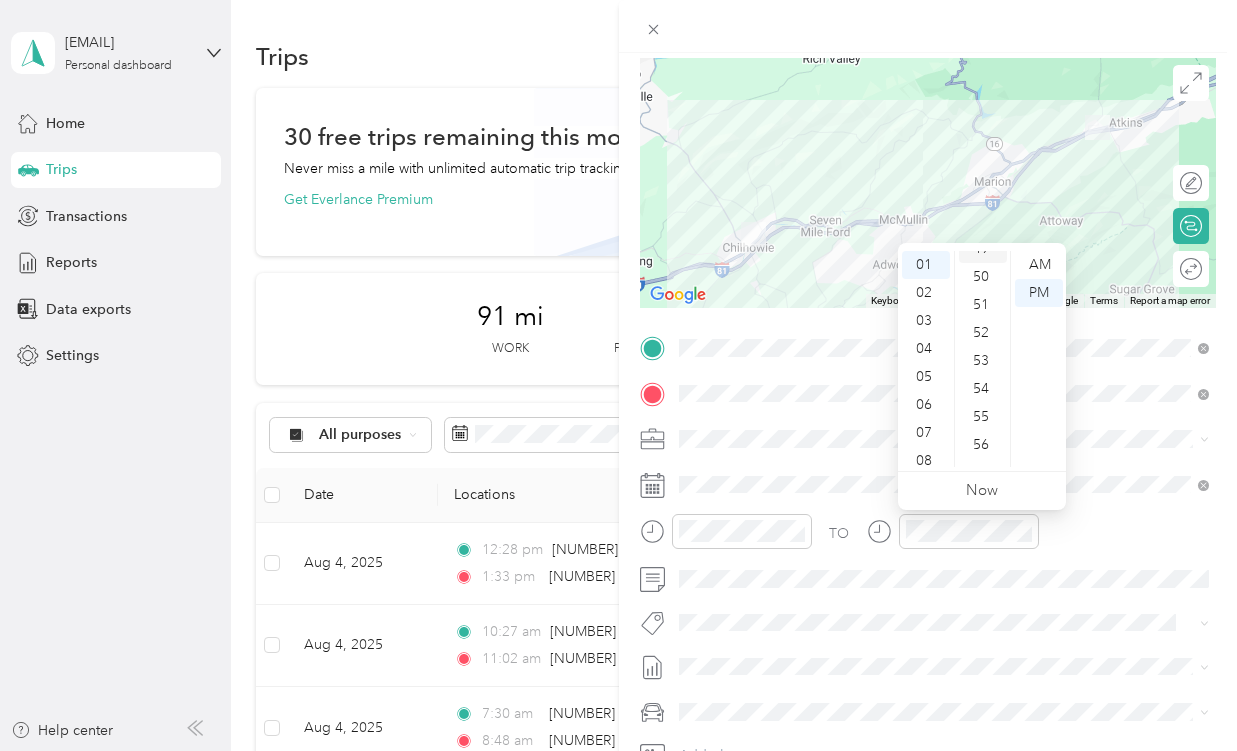 scroll, scrollTop: 1464, scrollLeft: 0, axis: vertical 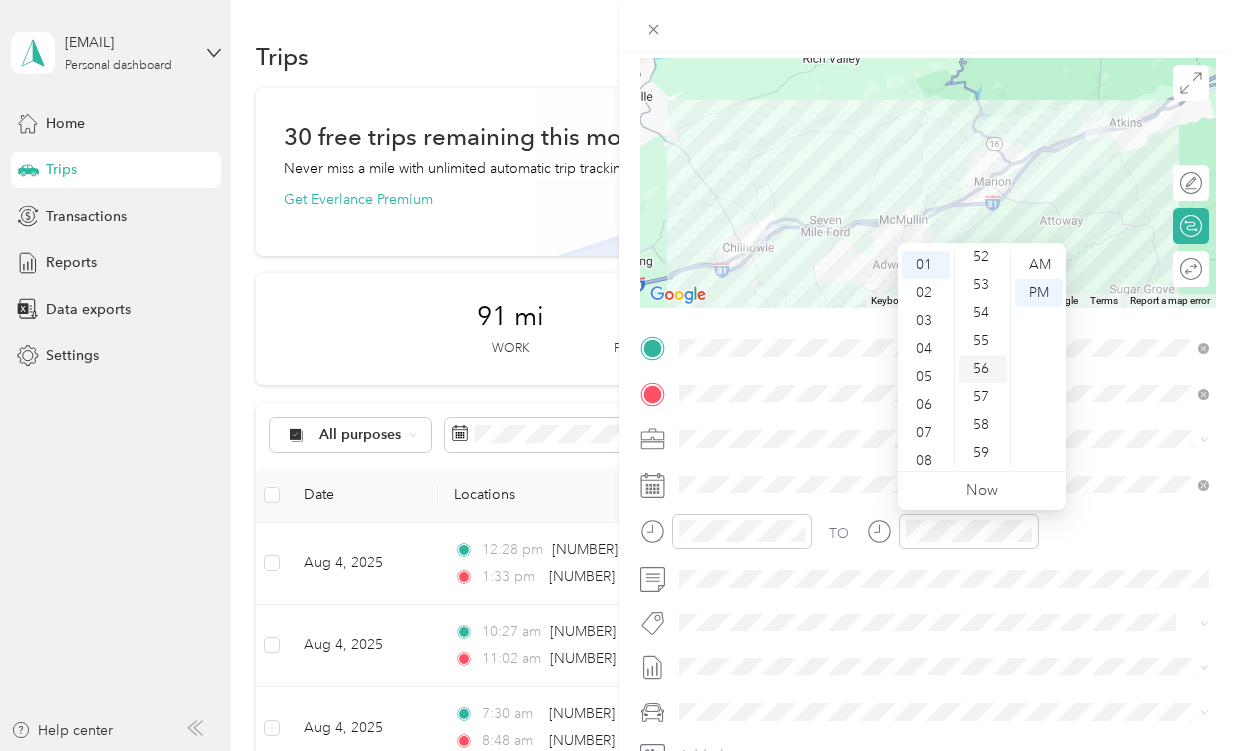 click on "56" at bounding box center (983, 369) 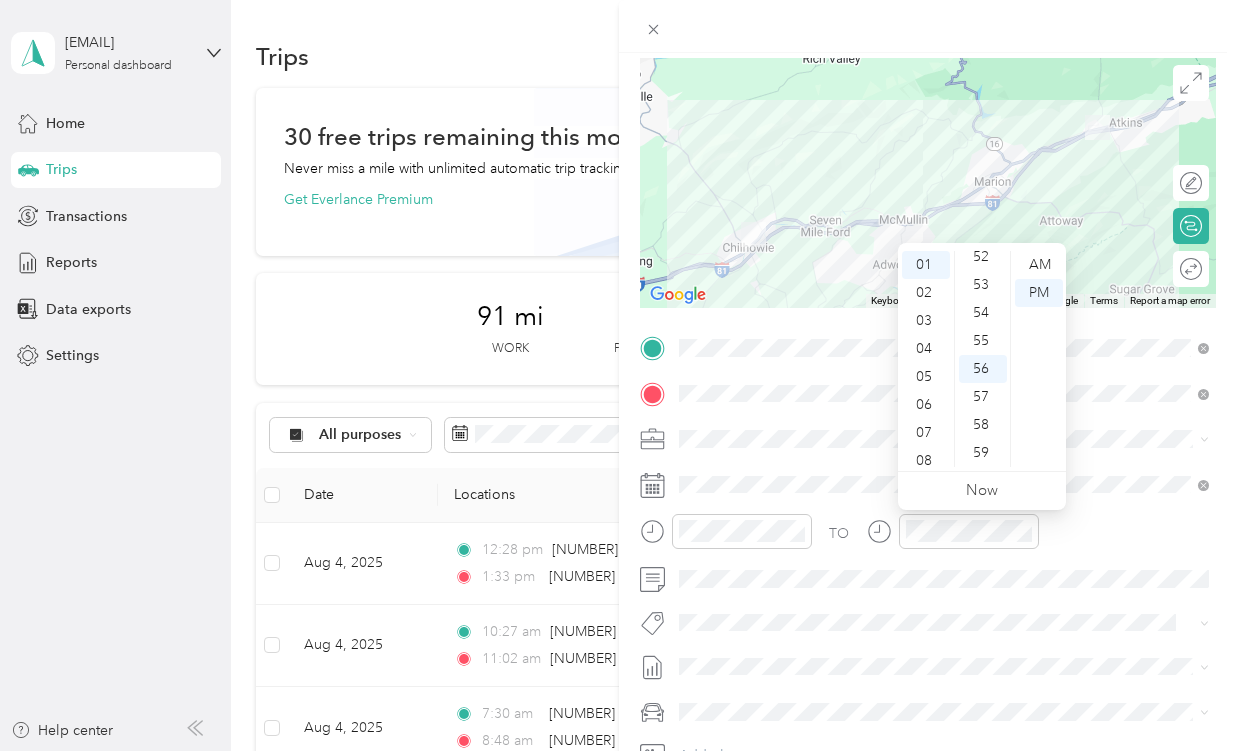 click on "TO Add photo" at bounding box center [928, 573] 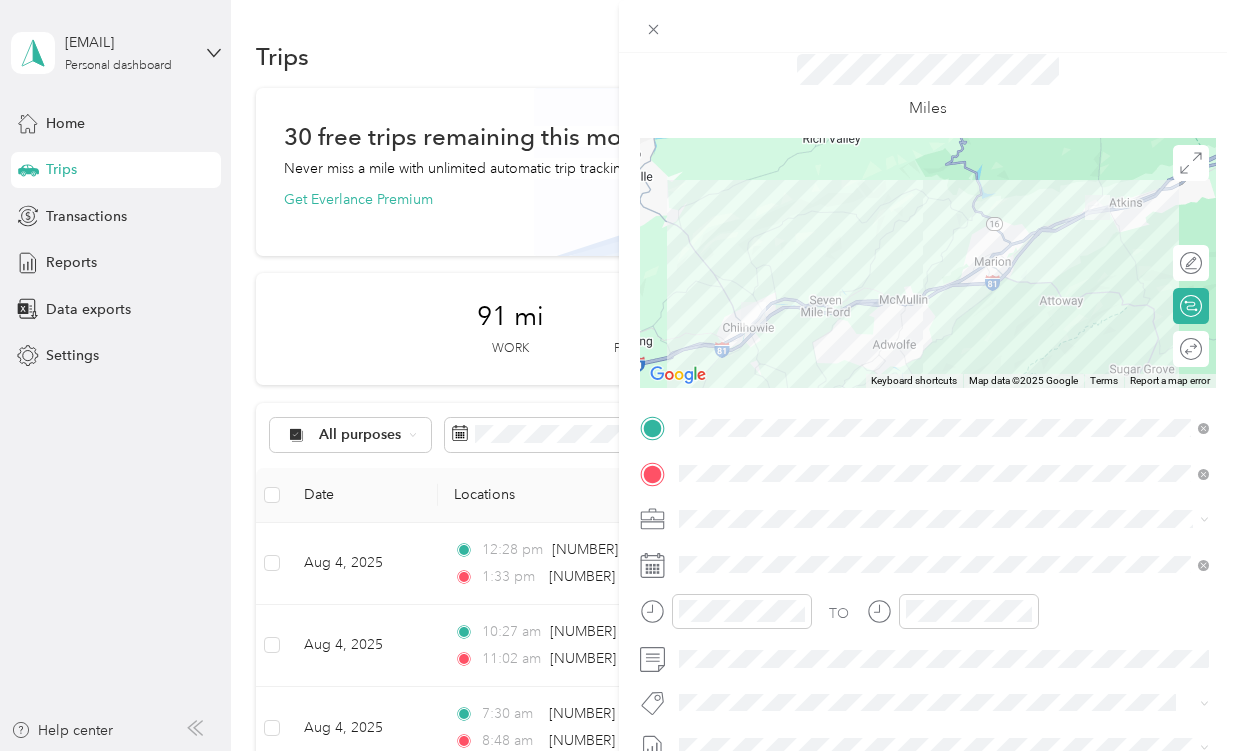 scroll, scrollTop: 0, scrollLeft: 0, axis: both 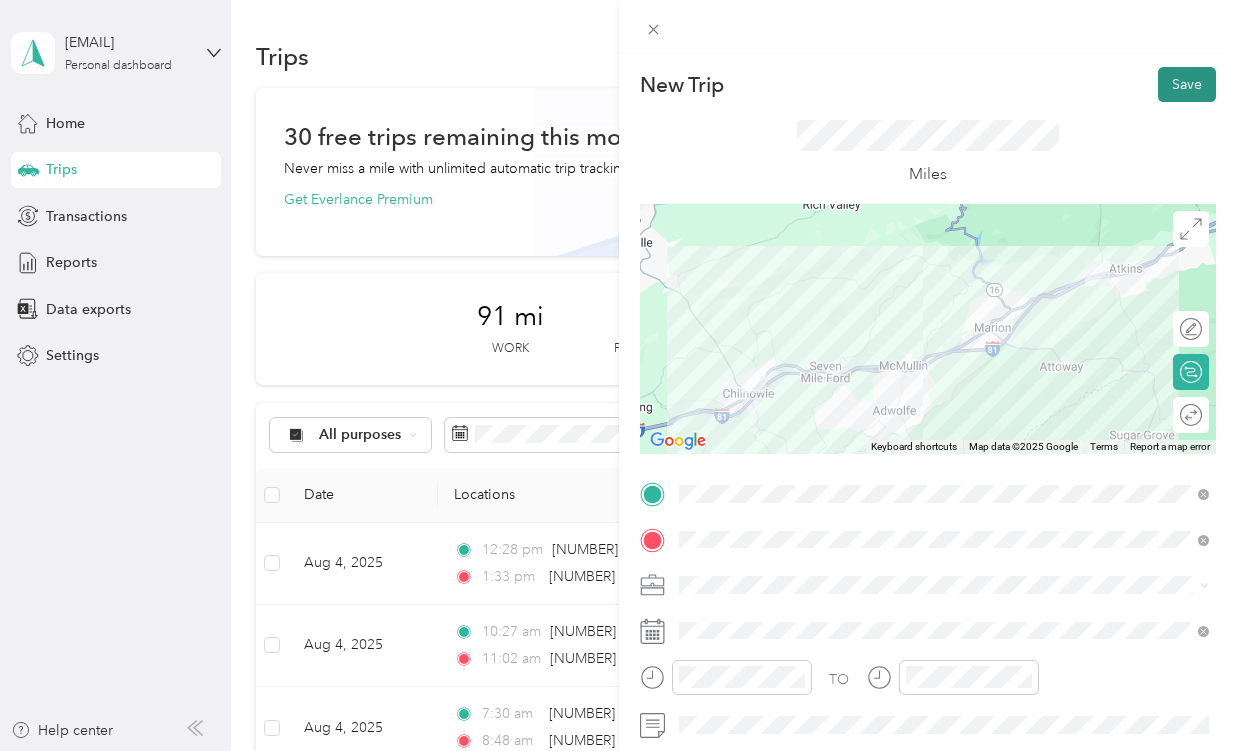 click on "Save" at bounding box center (1187, 84) 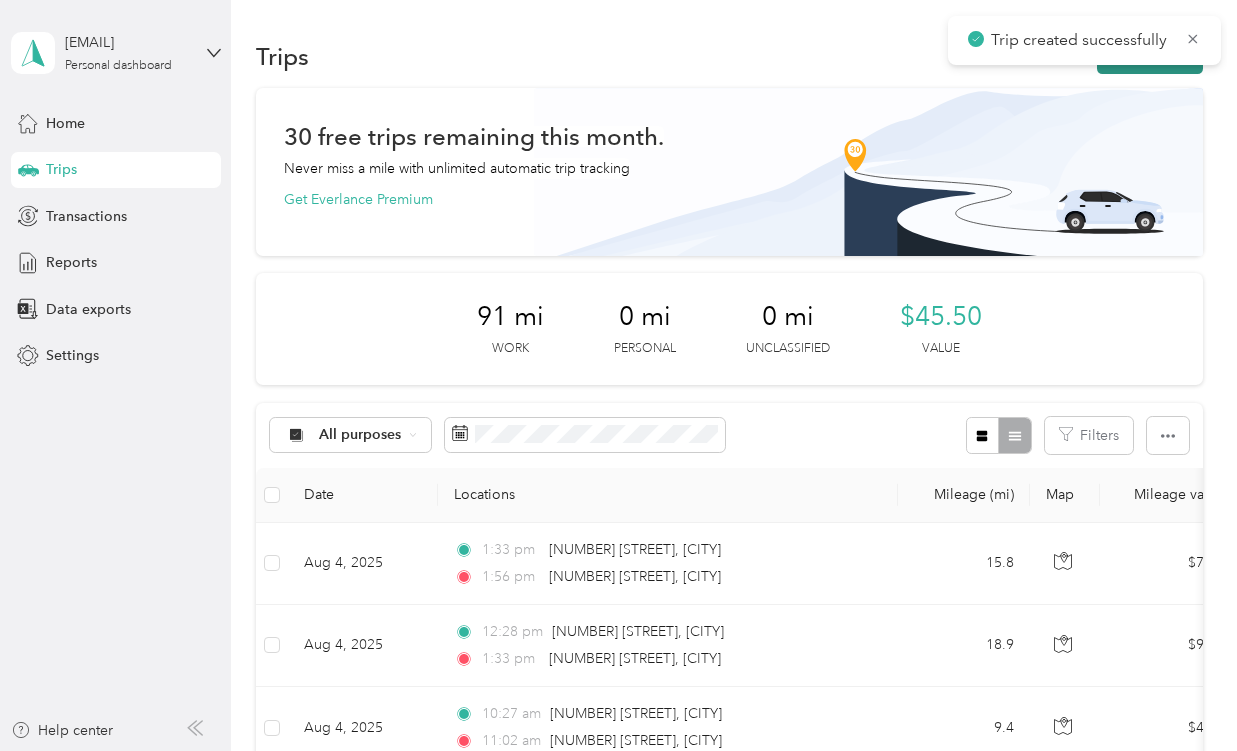 click on "New trip" at bounding box center [1150, 56] 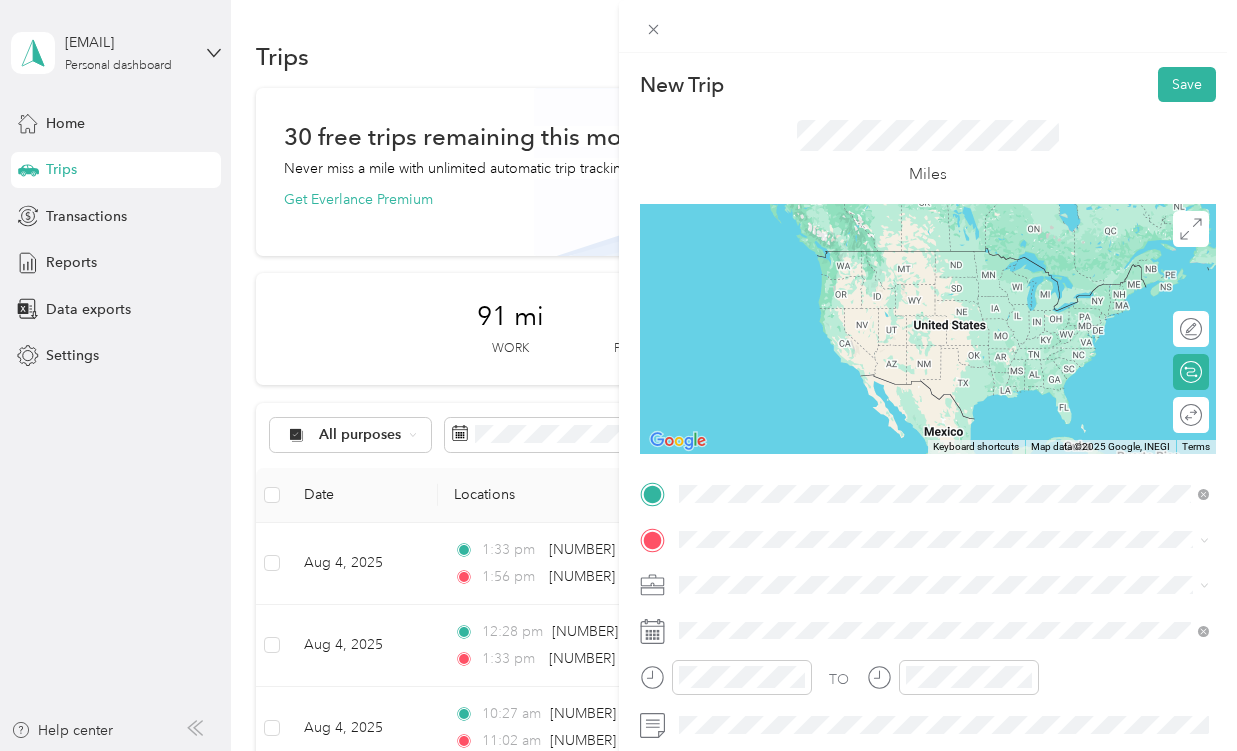 click on "[NUMBER] [STREET]
[CITY], [STATE] [POSTAL_CODE], [COUNTRY]" at bounding box center [860, 259] 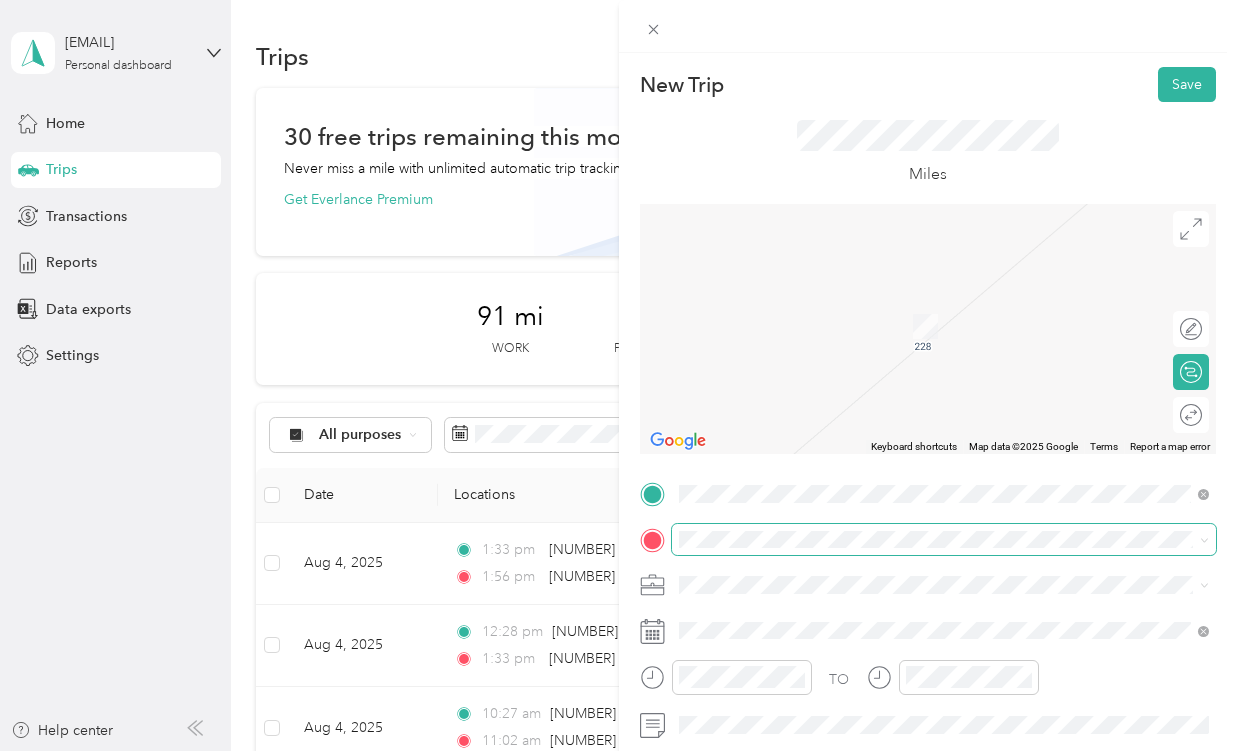 click at bounding box center (944, 540) 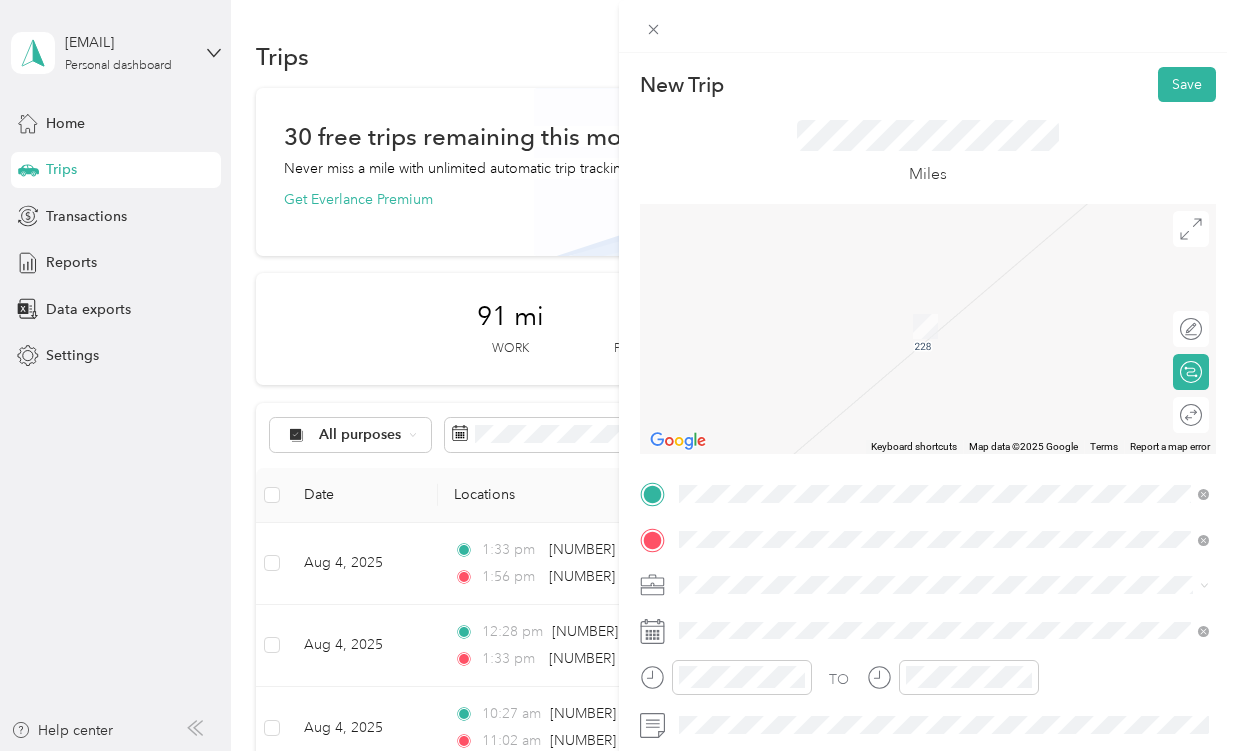 click on "[NUMBER] [STREET]
[CITY], [STATE] [POSTAL_CODE], [COUNTRY]" at bounding box center [860, 325] 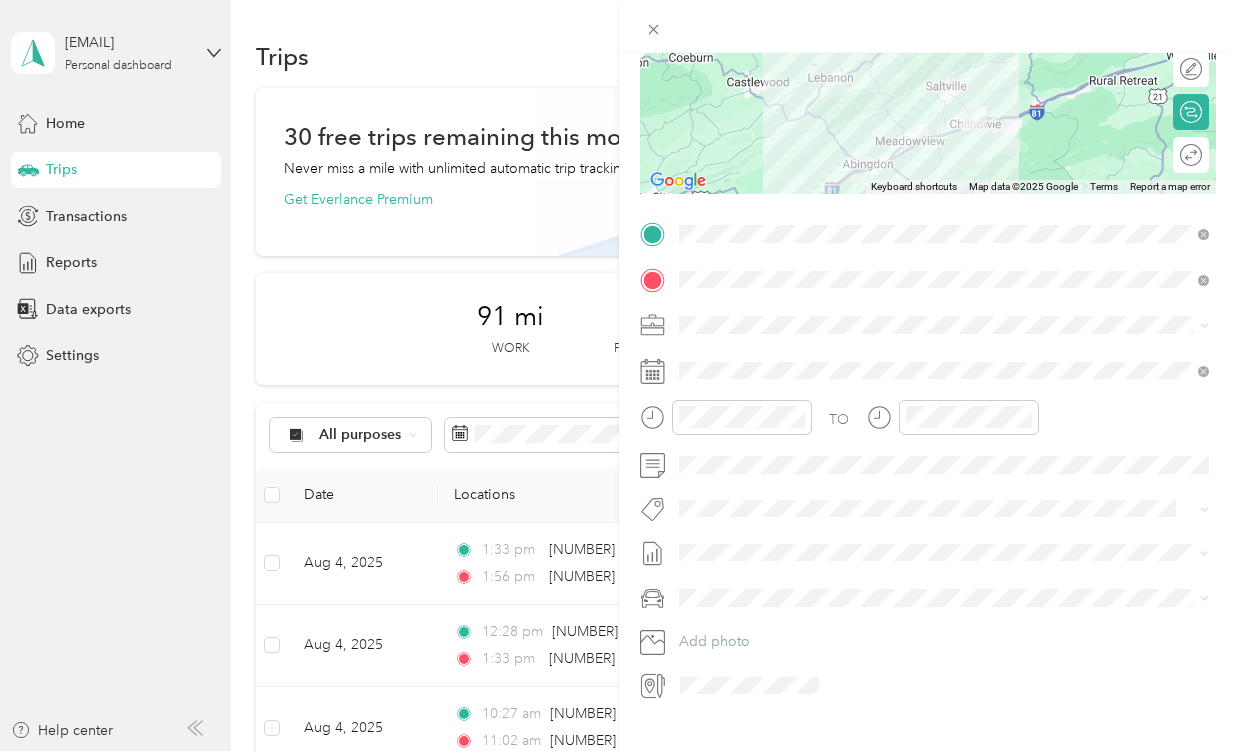 scroll, scrollTop: 283, scrollLeft: 0, axis: vertical 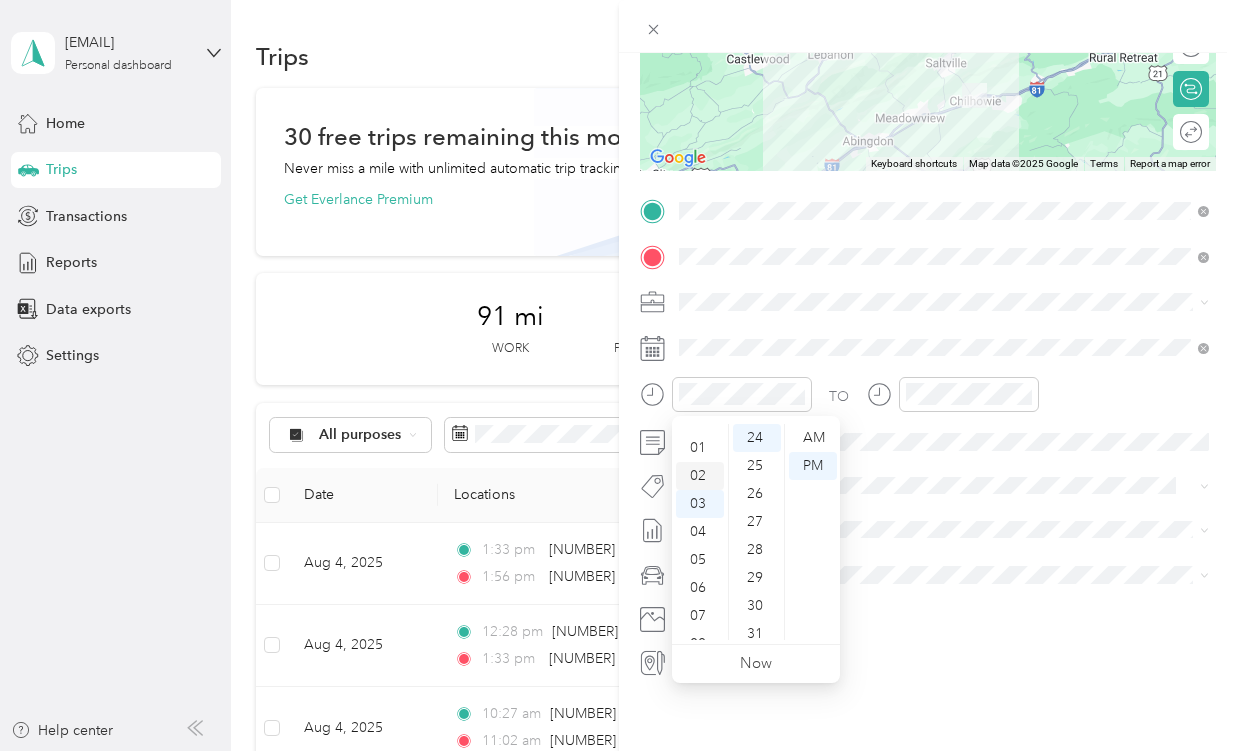 click on "02" at bounding box center (700, 476) 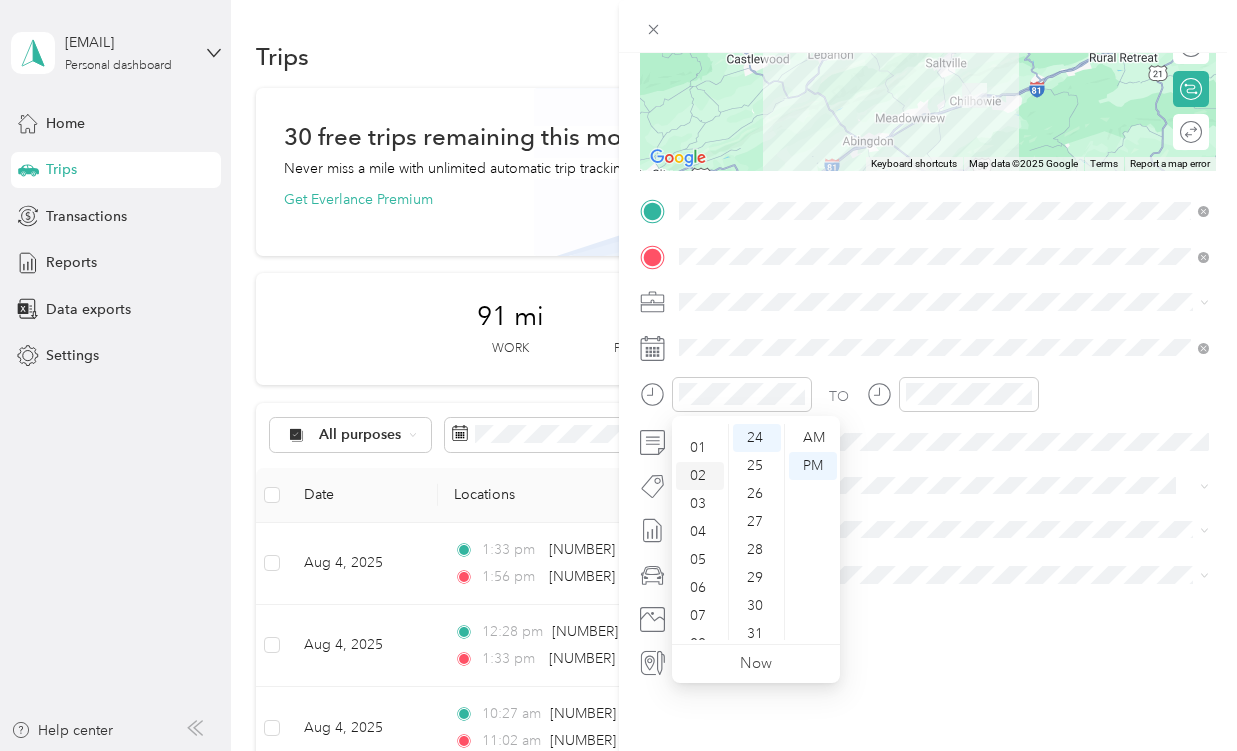 scroll, scrollTop: 56, scrollLeft: 0, axis: vertical 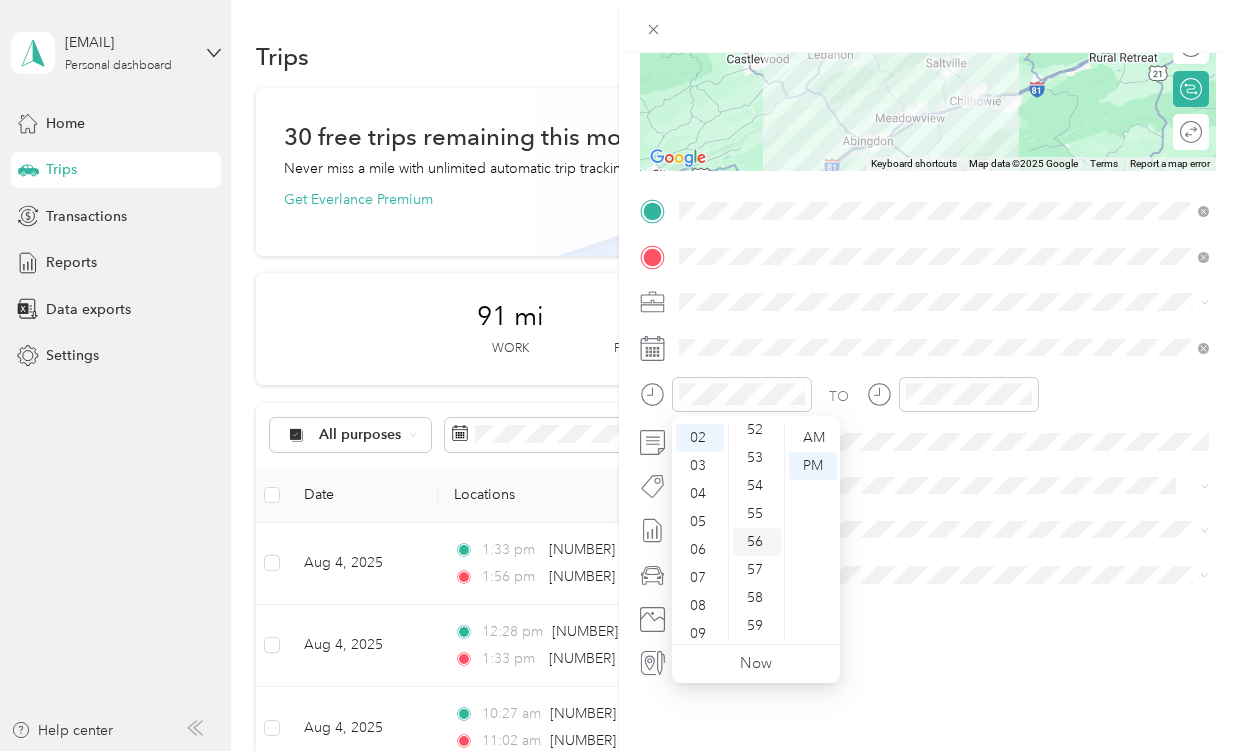 click on "56" at bounding box center (757, 542) 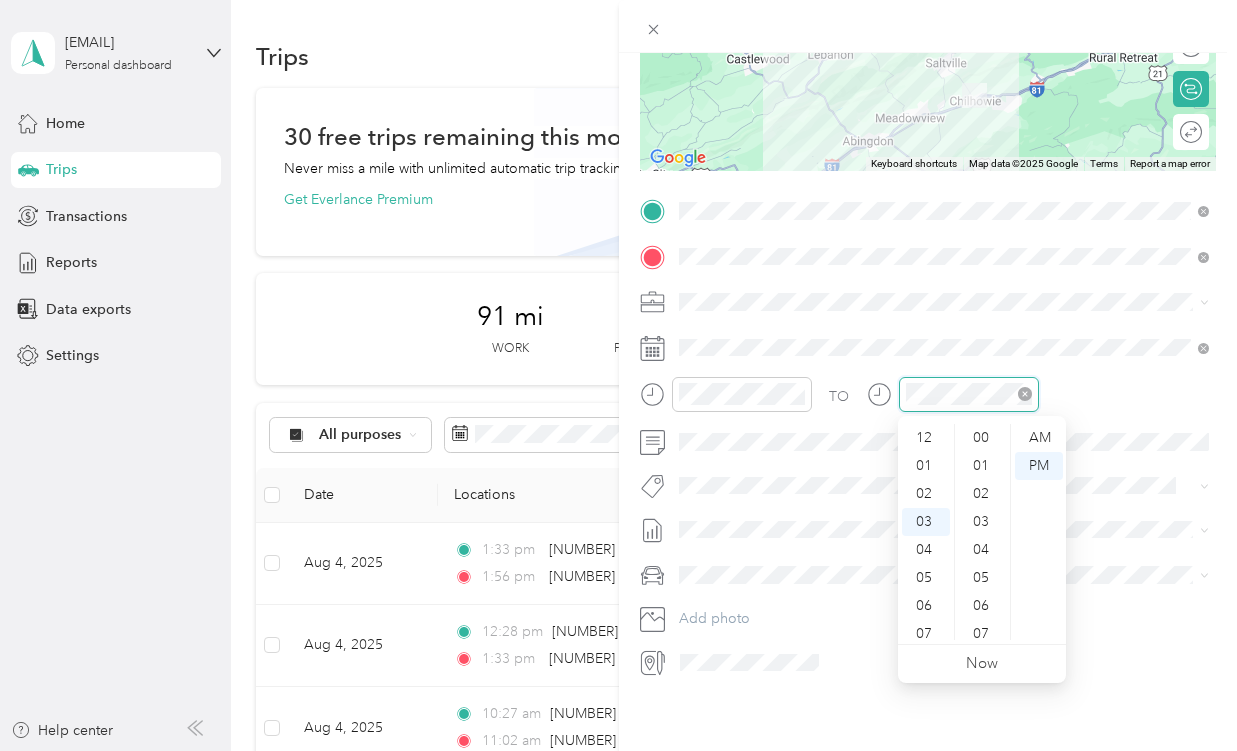 scroll, scrollTop: 672, scrollLeft: 0, axis: vertical 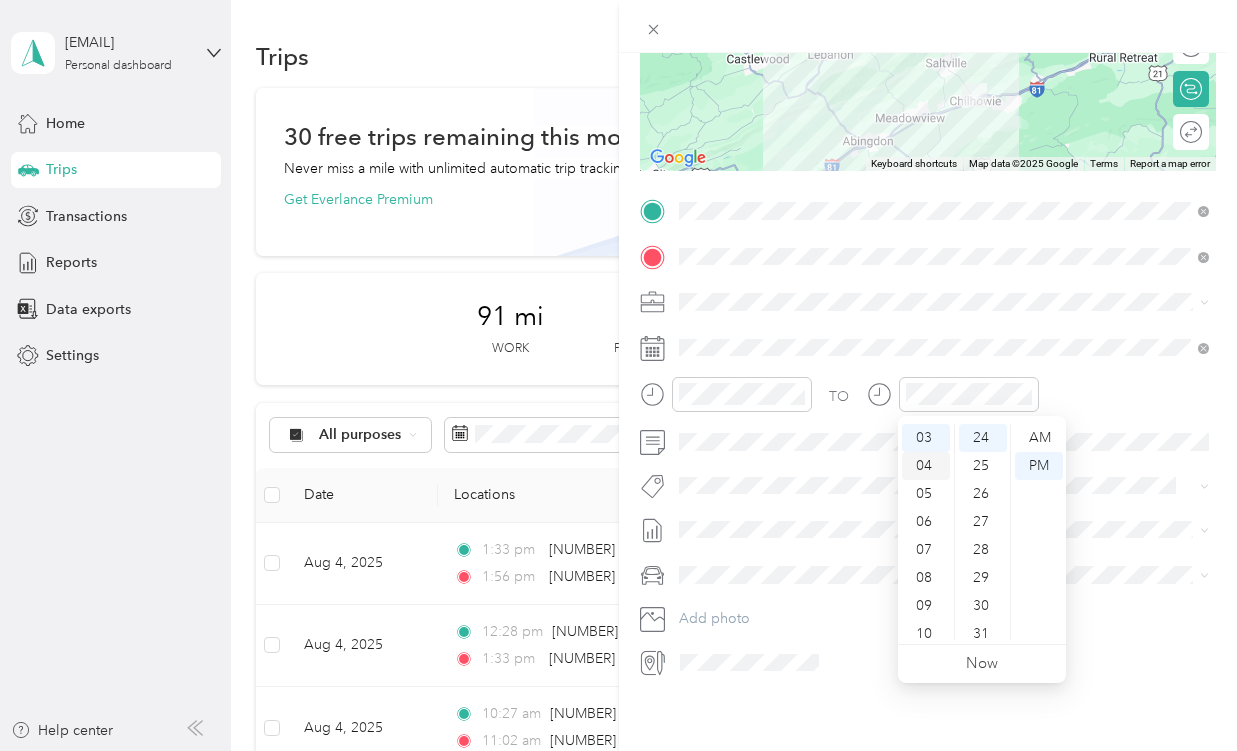 click on "04" at bounding box center (926, 466) 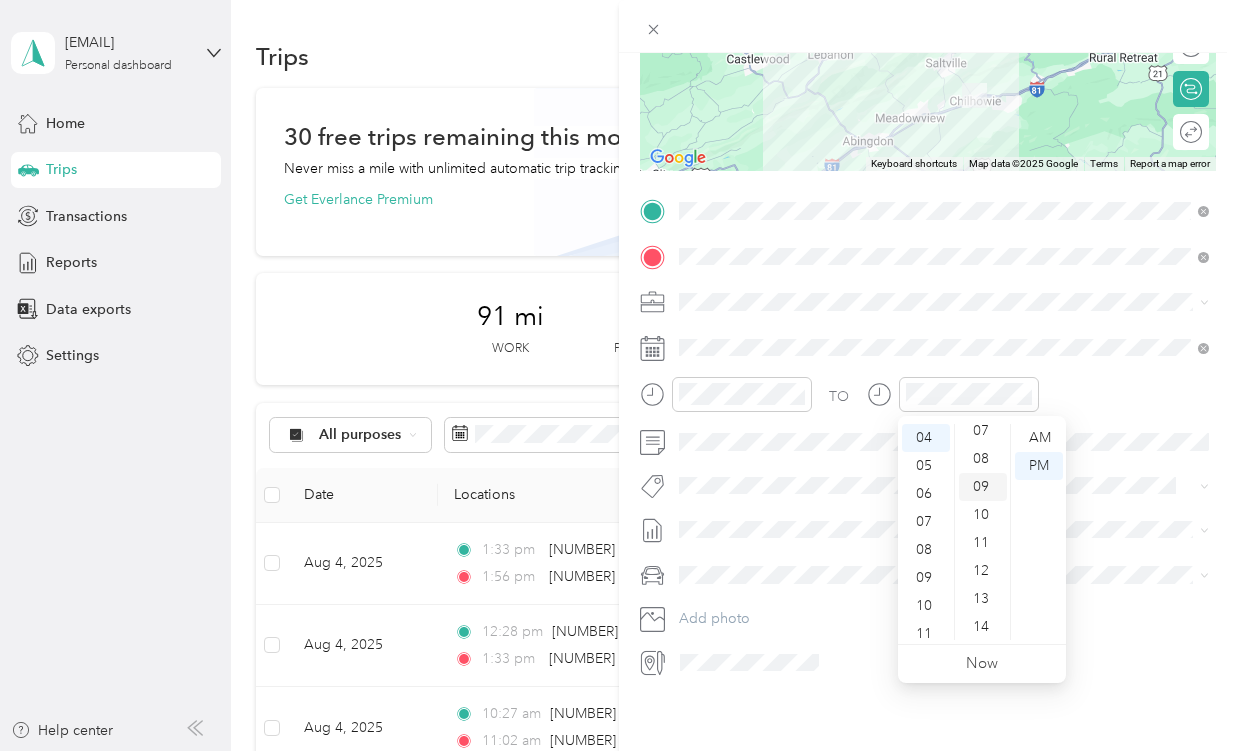 click on "09" at bounding box center [983, 487] 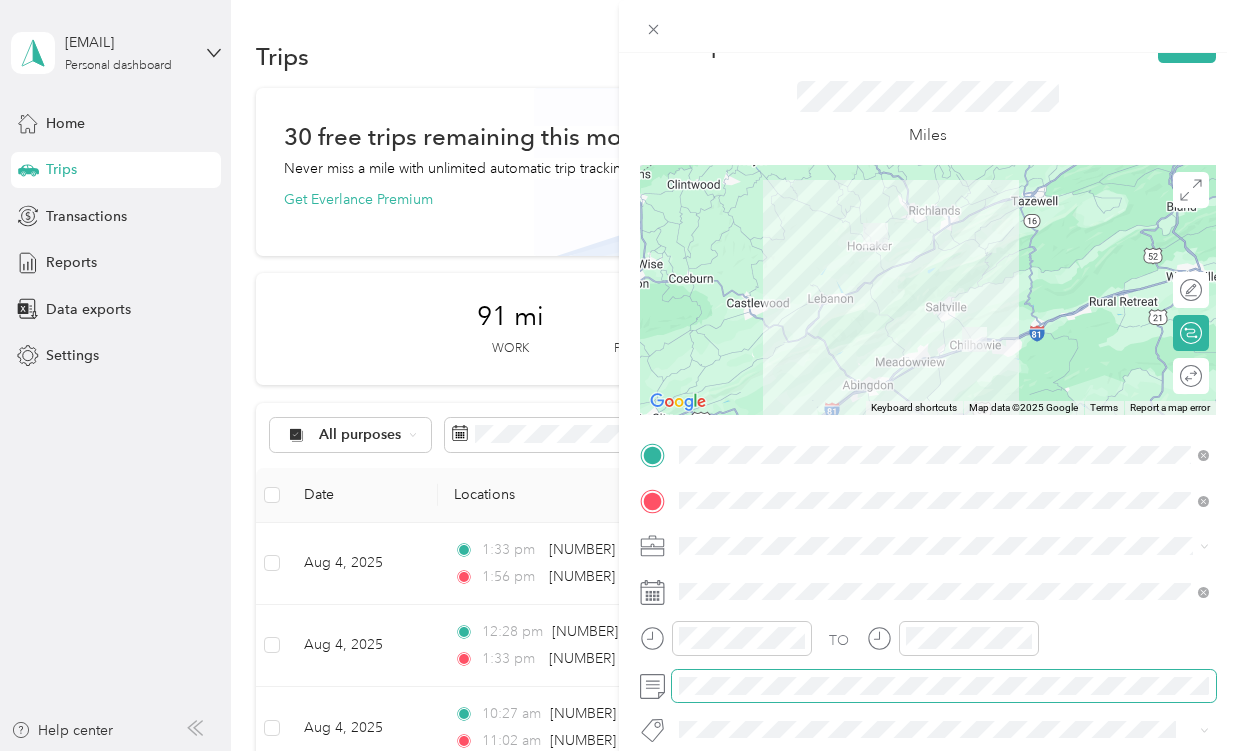 scroll, scrollTop: 42, scrollLeft: 0, axis: vertical 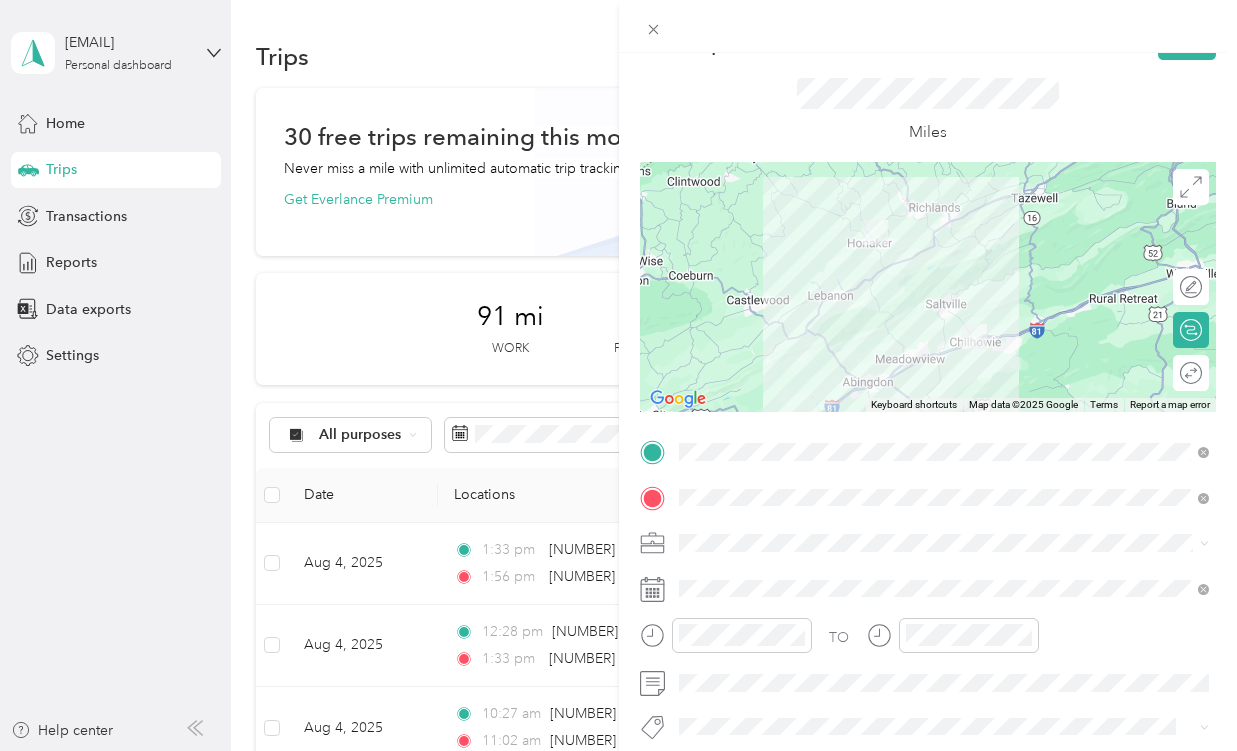 click at bounding box center [928, 287] 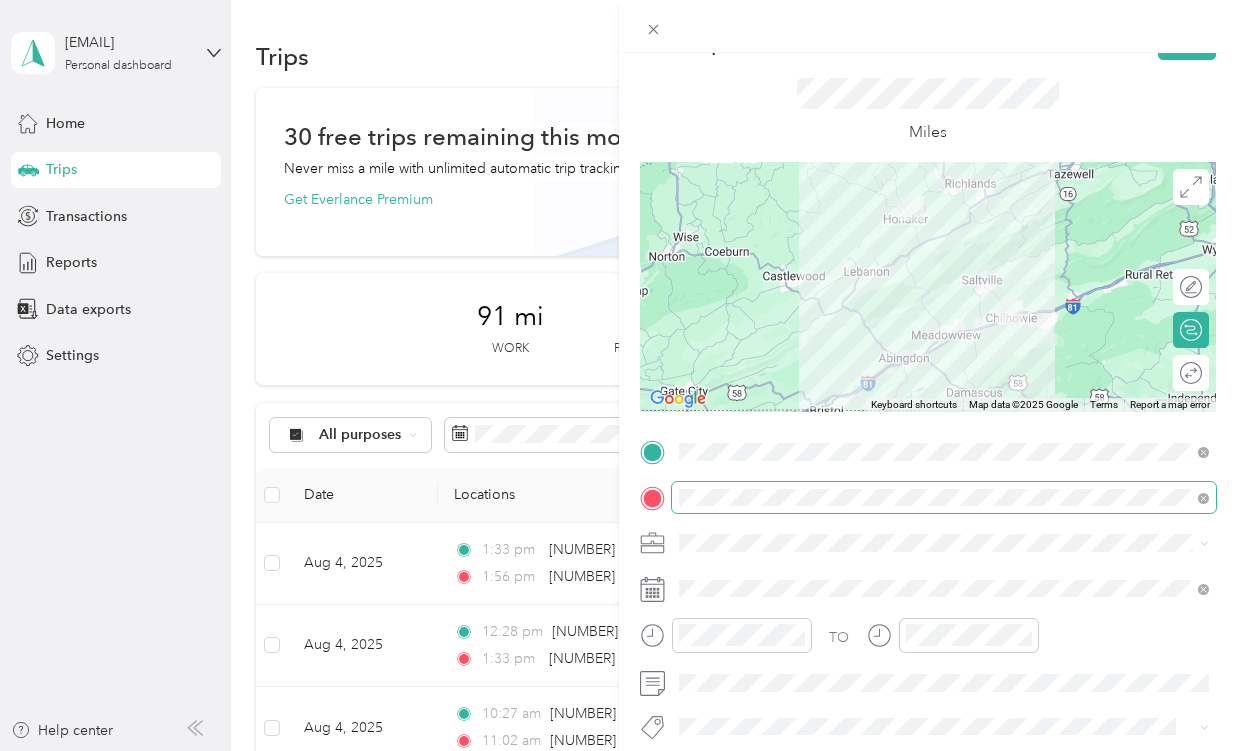 scroll, scrollTop: 0, scrollLeft: 0, axis: both 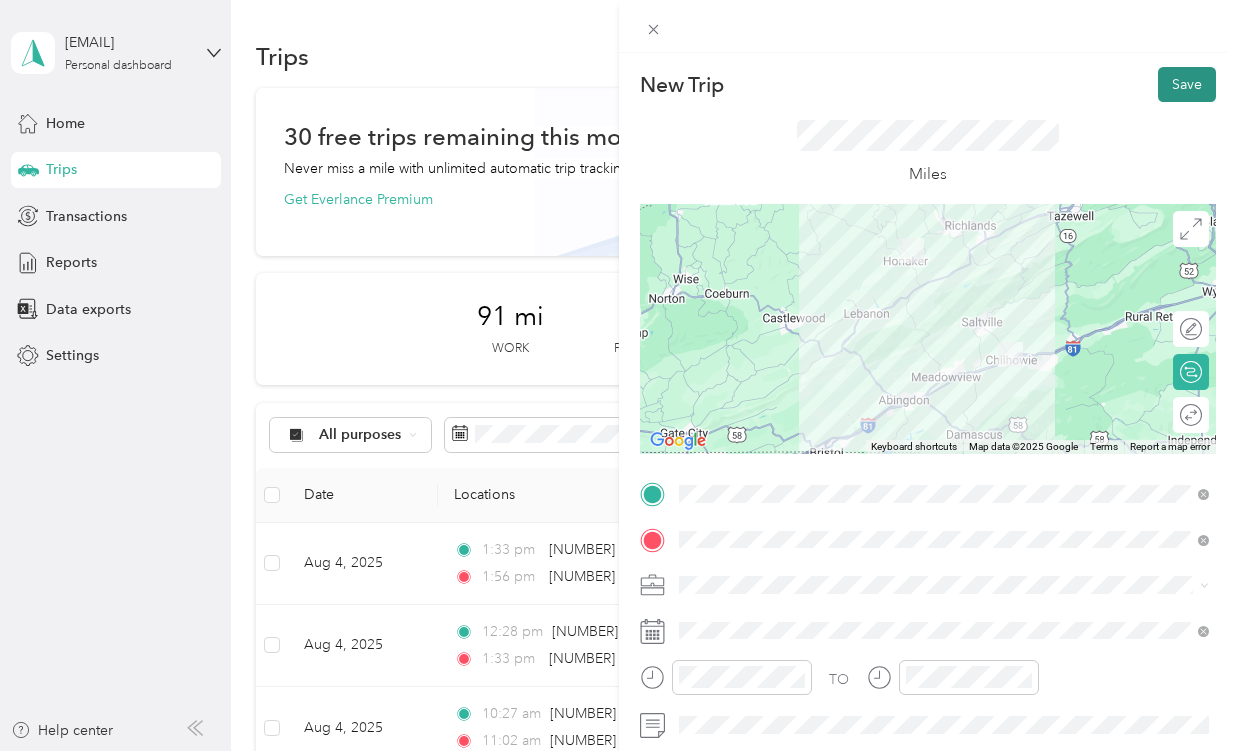 click on "Save" at bounding box center (1187, 84) 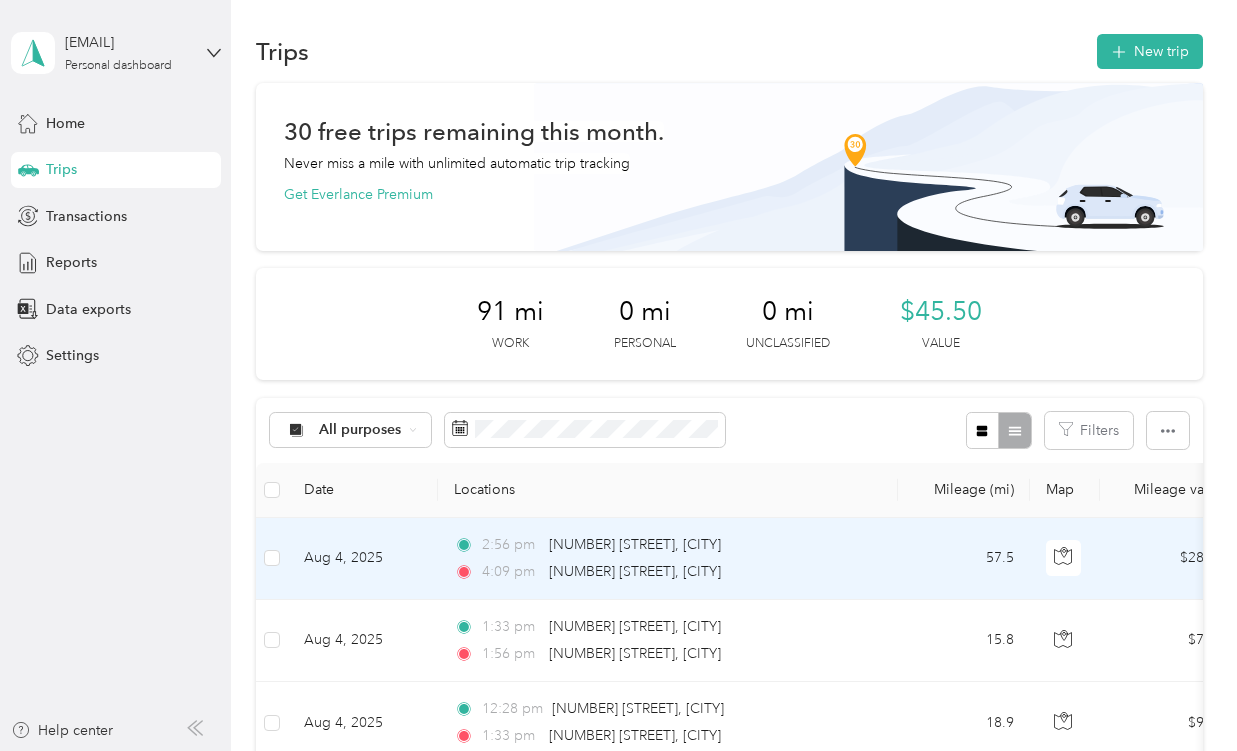 scroll, scrollTop: 0, scrollLeft: 0, axis: both 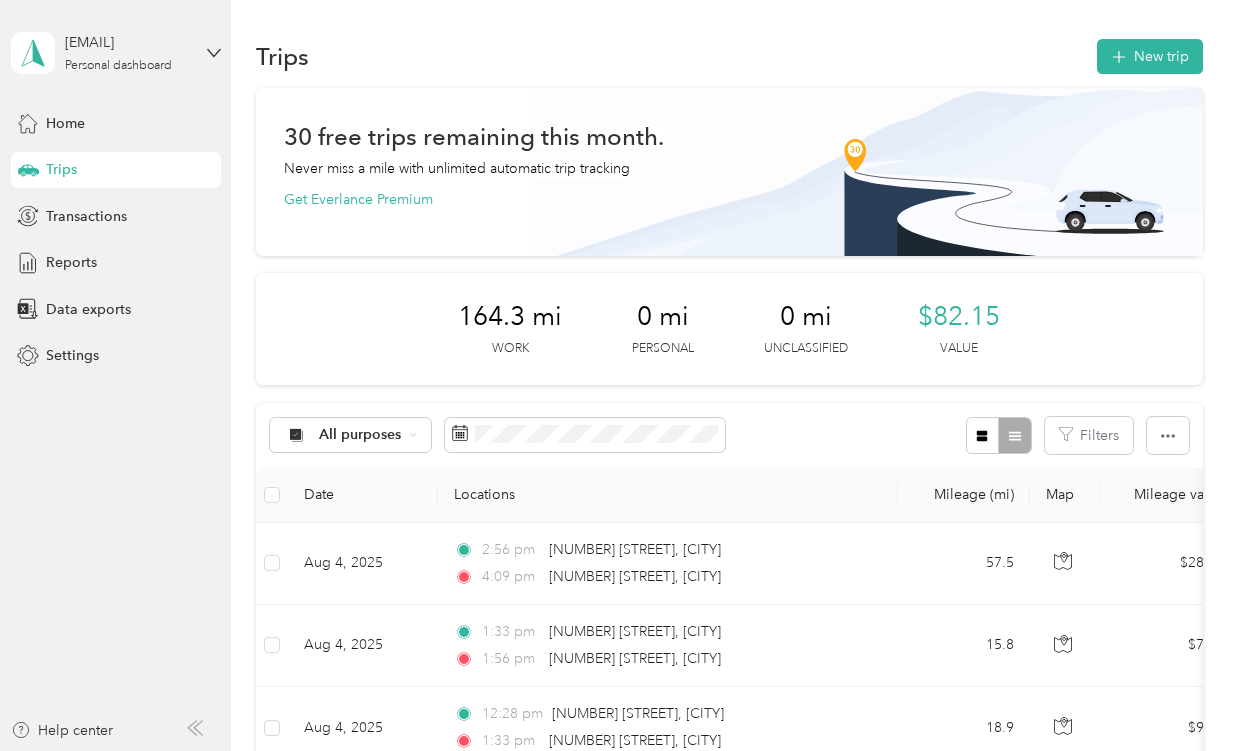 click on "30 free trips remaining this month. Never miss a mile with unlimited automatic trip tracking Get Everlance Premium" at bounding box center [729, 168] 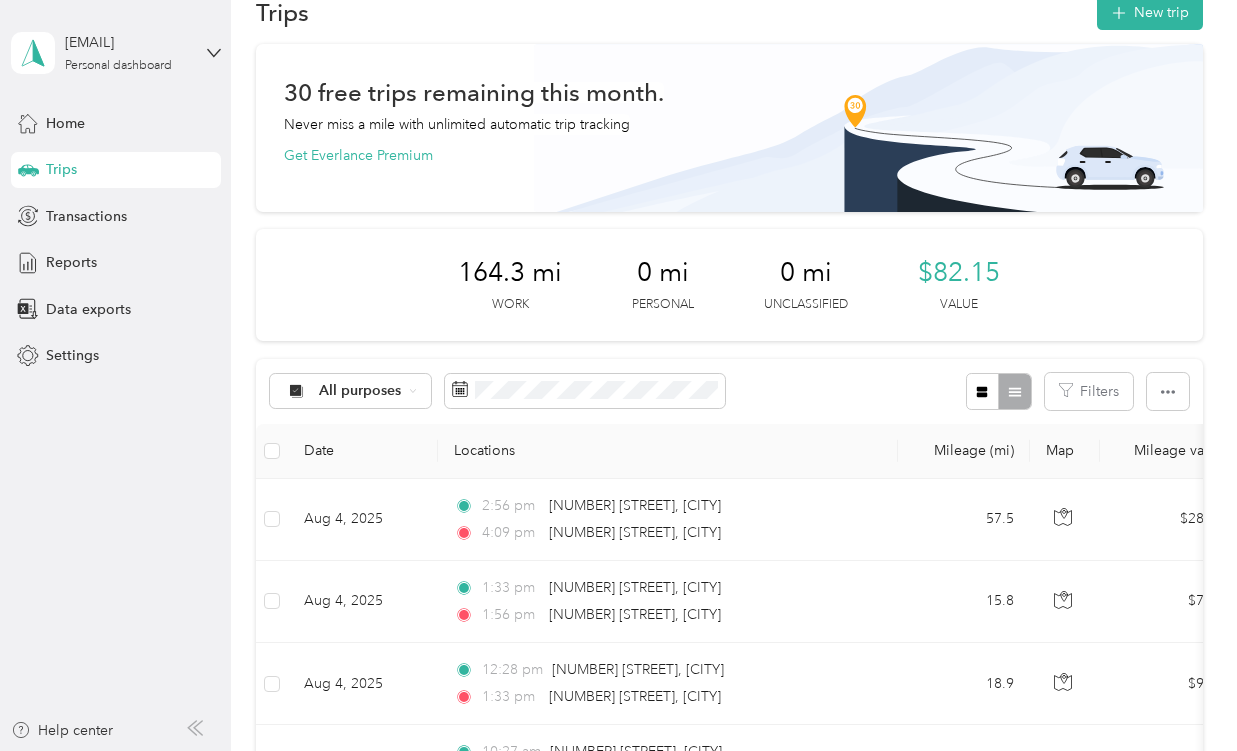 scroll, scrollTop: 0, scrollLeft: 0, axis: both 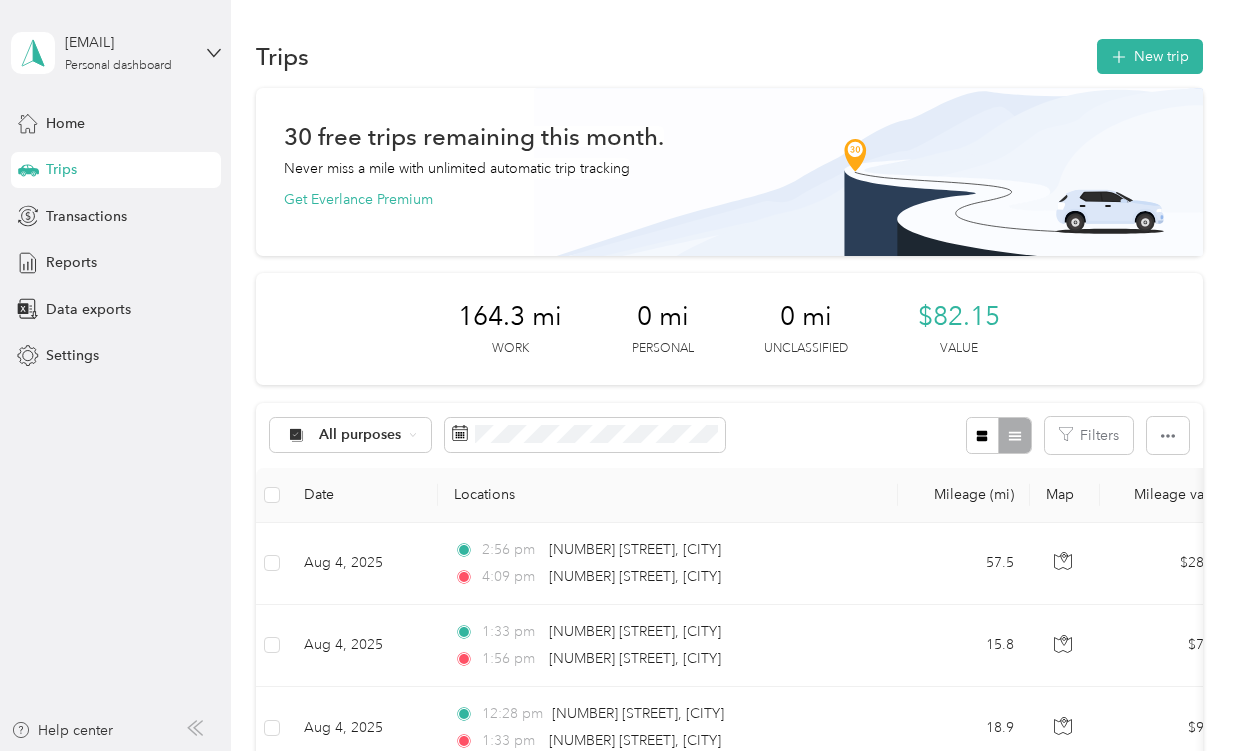 click on "Trips New trip 30 free trips remaining this month. Never miss a mile with unlimited automatic trip tracking Get Everlance Premium 164.3   mi Work 0   mi Personal 0   mi Unclassified $82.15 Value All purposes Filters Date Locations Mileage (mi) Map Mileage value Purpose Track Method Report                     Aug 4, 2025 2:56 pm [NUMBER] [STREET], [CITY] 4:09 pm [NUMBER] [STREET], [CITY] 57.5 $28.75 BEYOND Quality of Life PLLC Manual Aug 2025 Aug 4, 2025 1:33 pm [NUMBER] [STREET], [CITY] 1:56 pm [NUMBER] [STREET], [CITY] 15.8 $7.90 BEYOND Quality of Life PLLC Manual Aug 2025 Aug 4, 2025 12:28 pm [NUMBER] [STREET], [CITY] 1:33 pm [NUMBER] [STREET], [CITY] 18.9 $9.45 BEYOND Quality of Life PLLC Manual Aug 2025 Aug 4, 2025 10:27 am [NUMBER] [STREET], [CITY] 11:02 am [NUMBER] [STREET], [CITY] 9.4 $4.70 BEYOND Quality of Life PLLC Manual Aug 2025 Aug 4, 2025 7:30 am [NUMBER] [STREET], [CITY] 8:48 am [NUMBER] [STREET], [CITY] 62.7 $31.35 Manual Aug 2025 5   5" at bounding box center (729, 591) 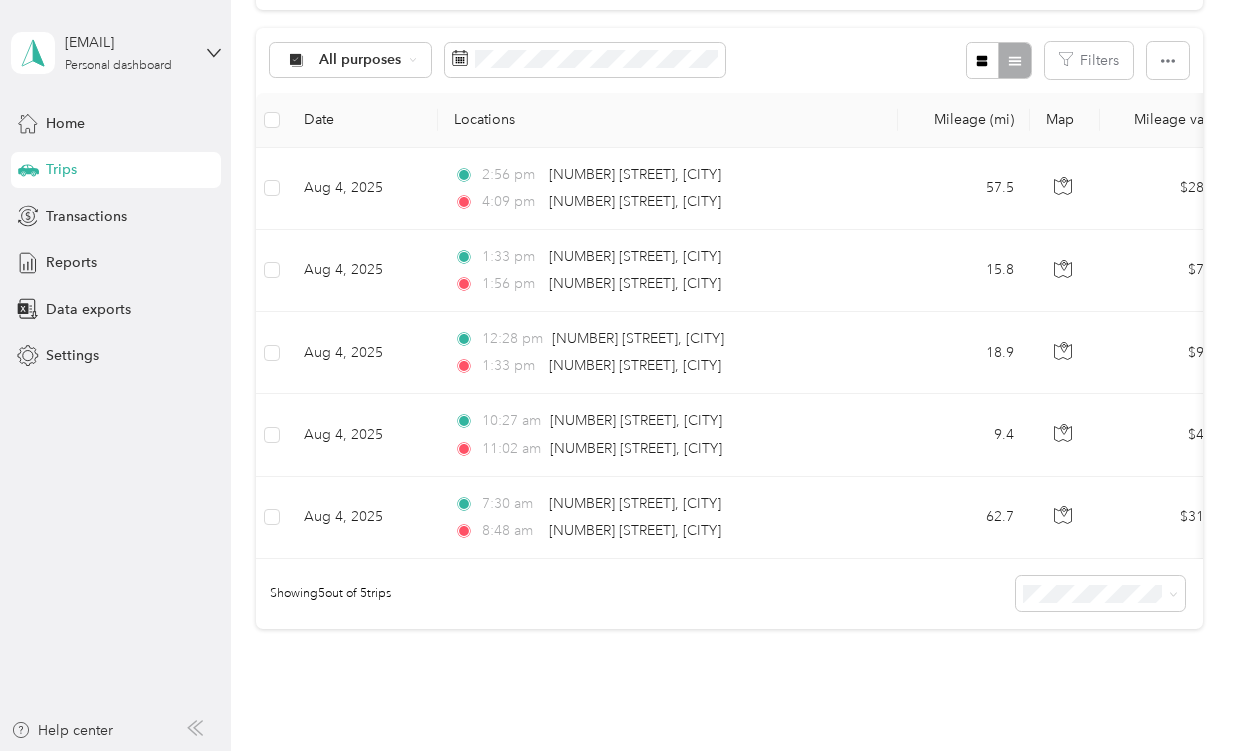 scroll, scrollTop: 529, scrollLeft: 0, axis: vertical 